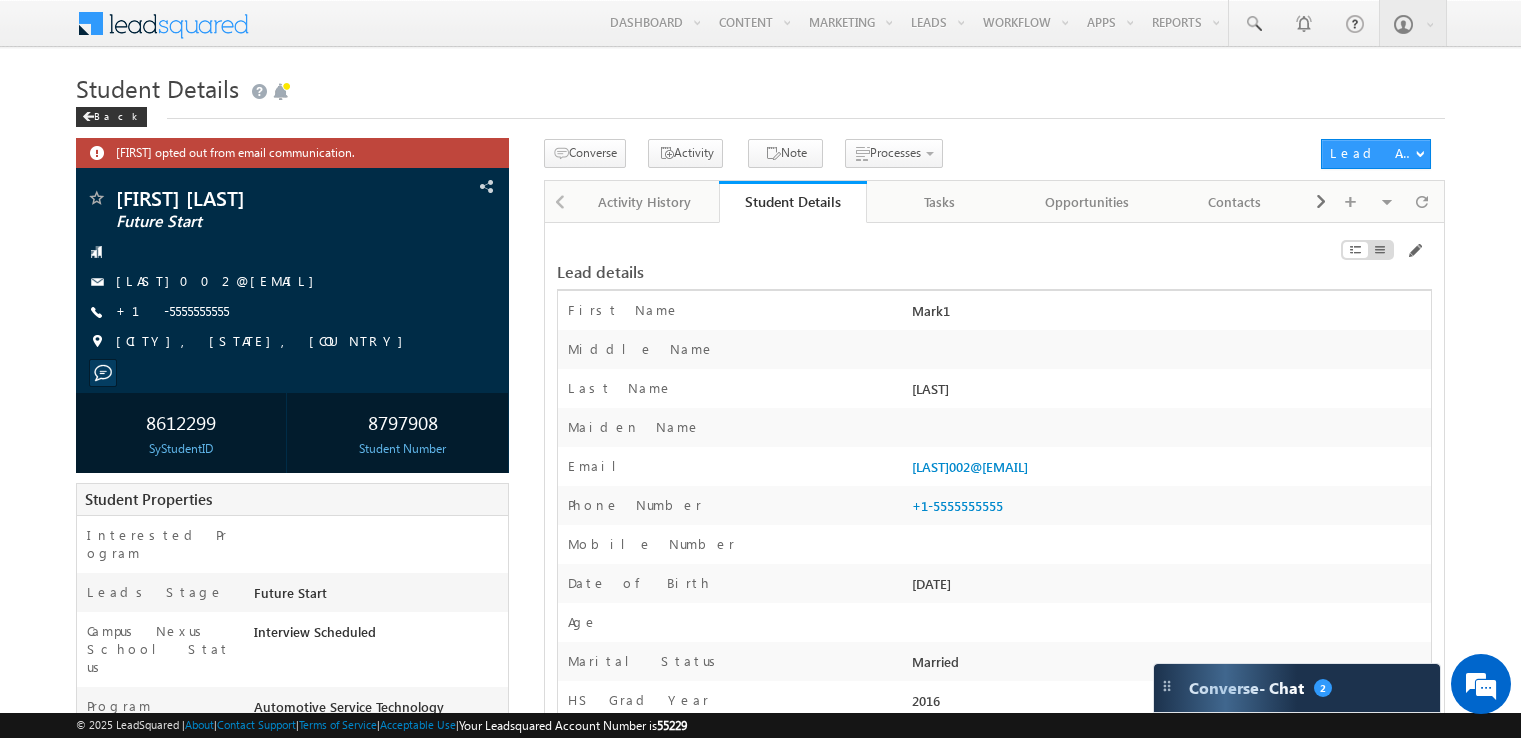 scroll, scrollTop: 4365, scrollLeft: 0, axis: vertical 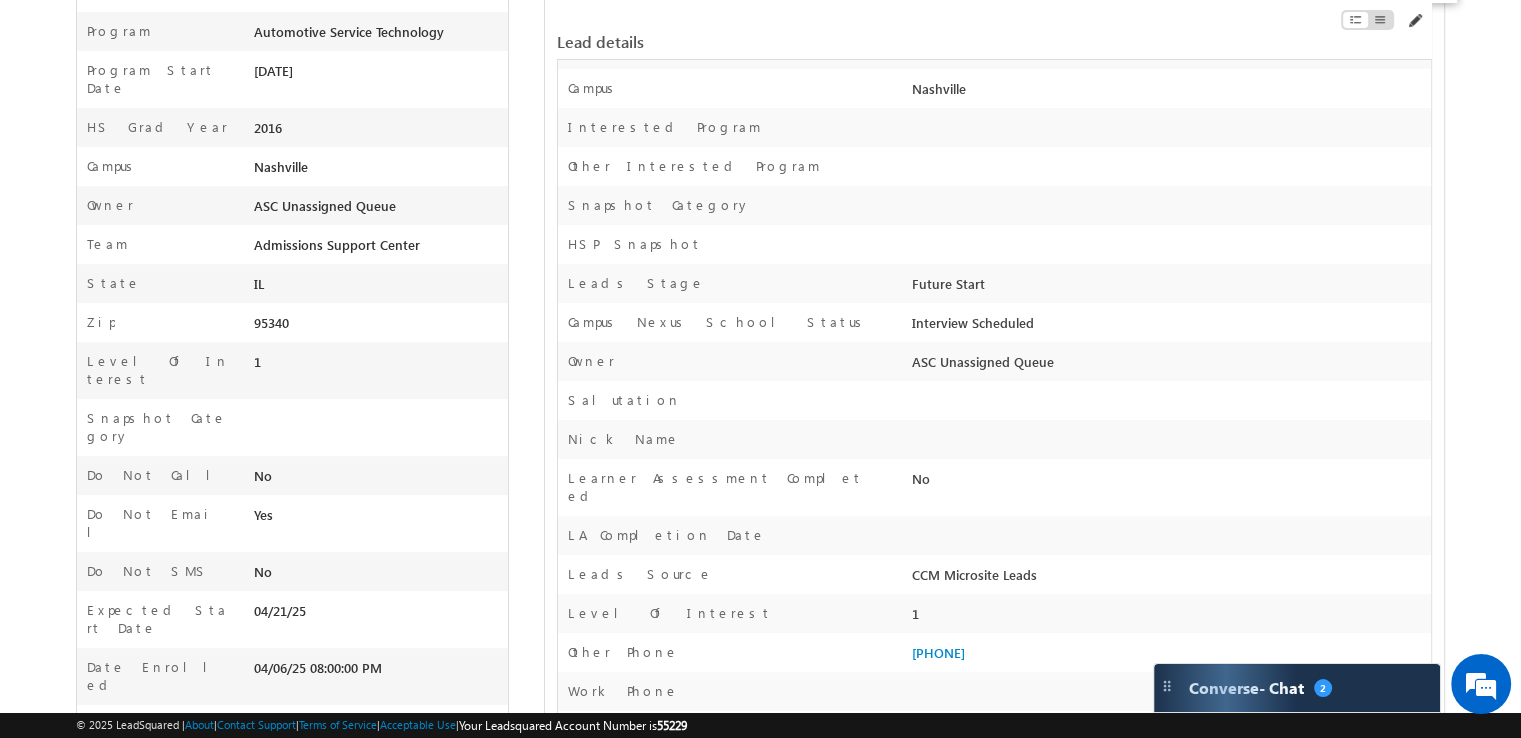 click at bounding box center [1414, 21] 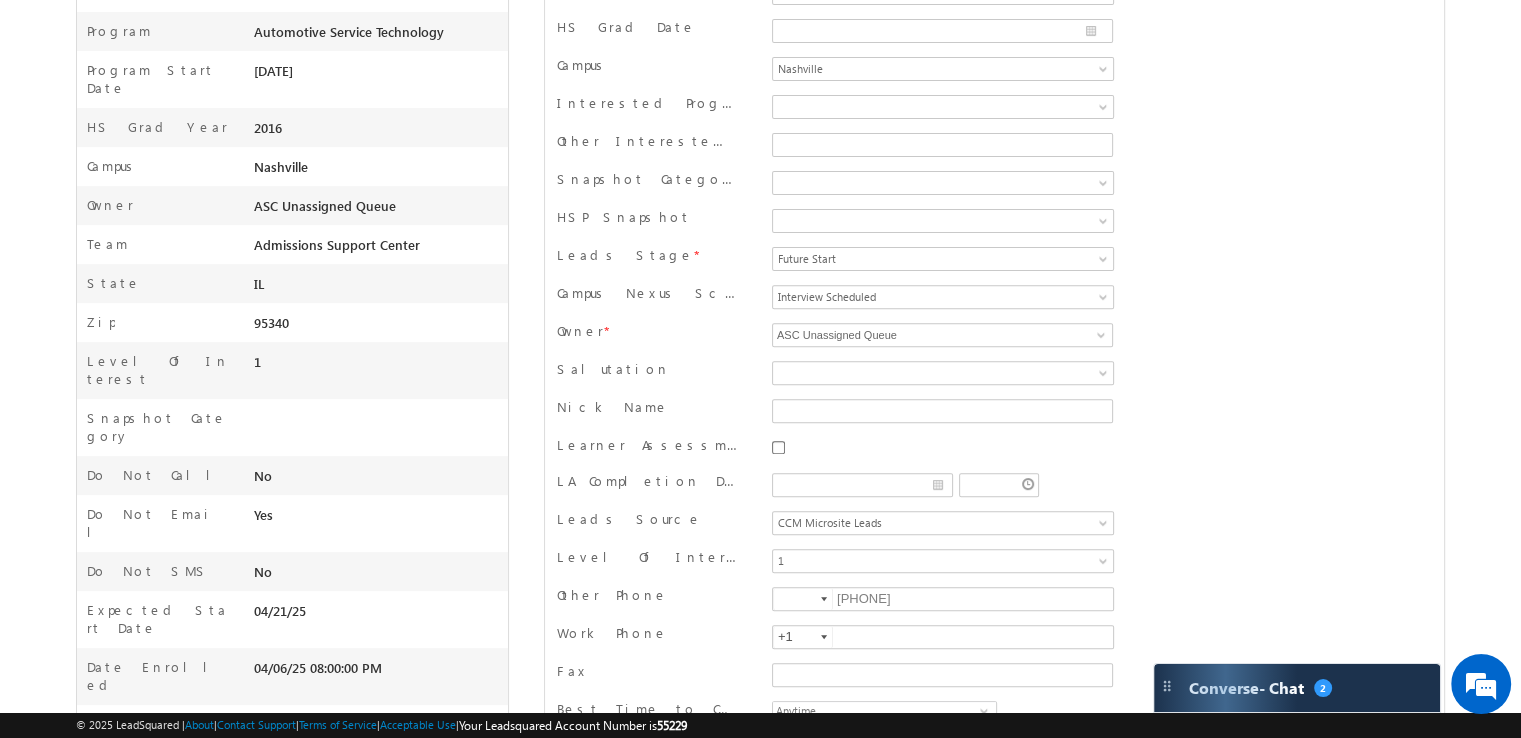 scroll, scrollTop: 4057, scrollLeft: 0, axis: vertical 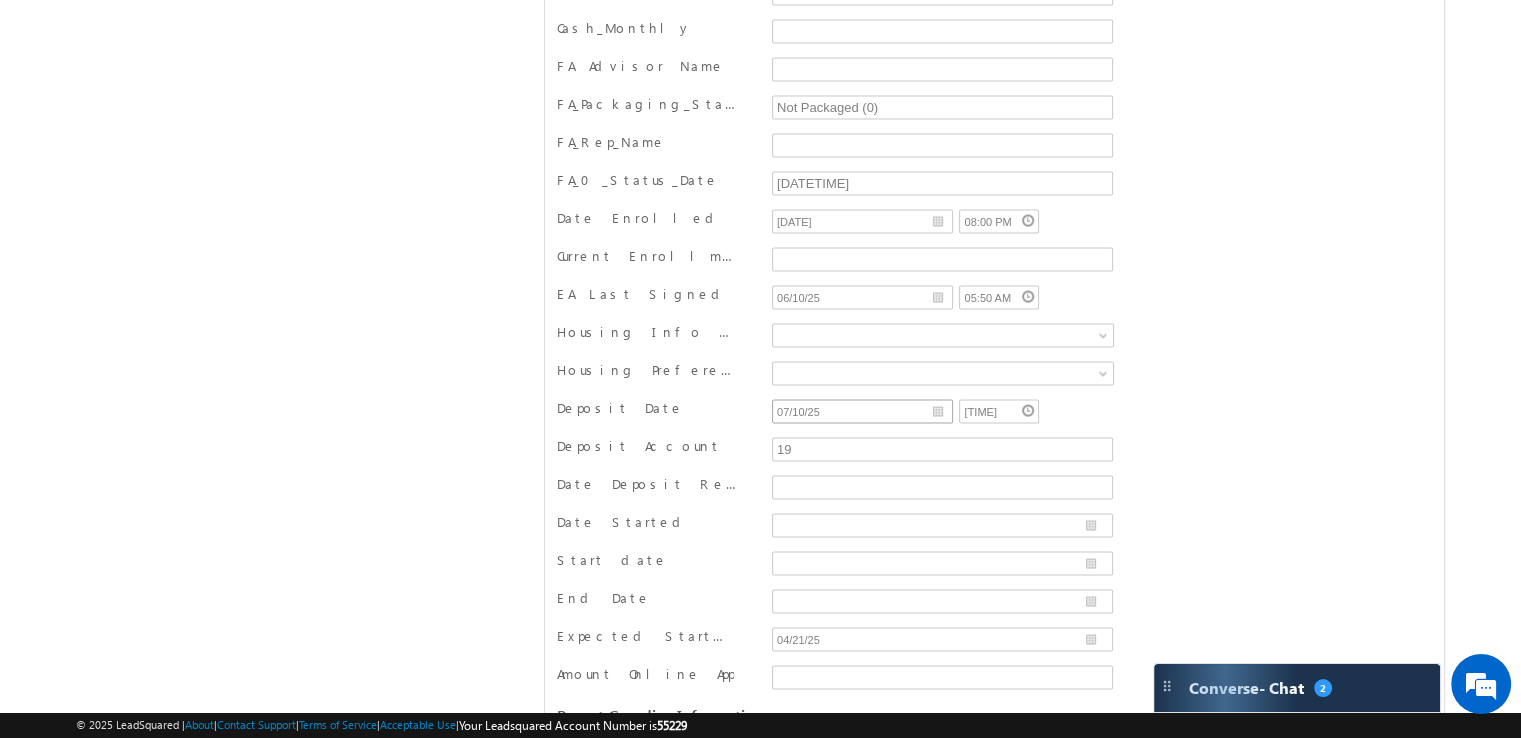 drag, startPoint x: 864, startPoint y: 360, endPoint x: 840, endPoint y: 361, distance: 24.020824 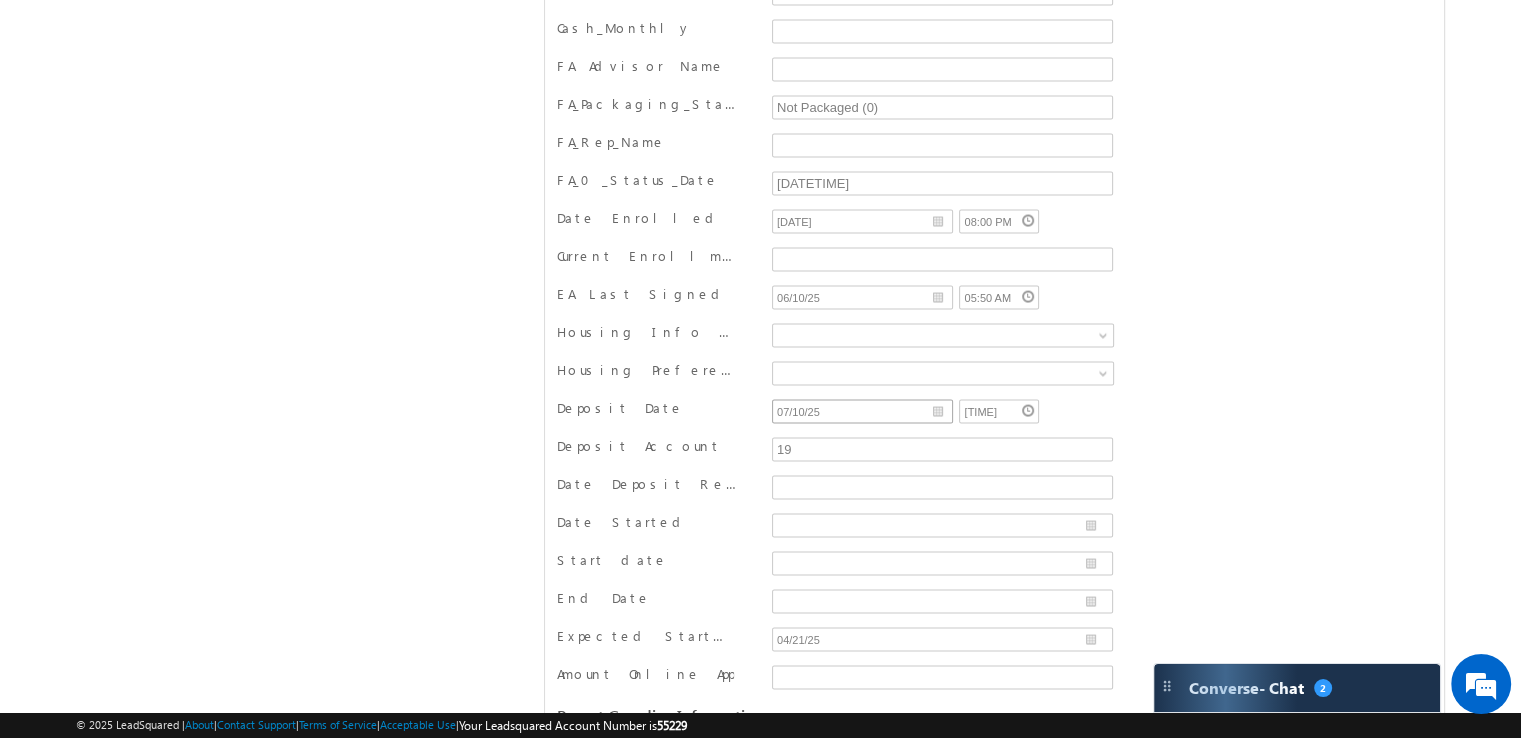 click on "07/10/25 05:58 AM" at bounding box center [942, 414] 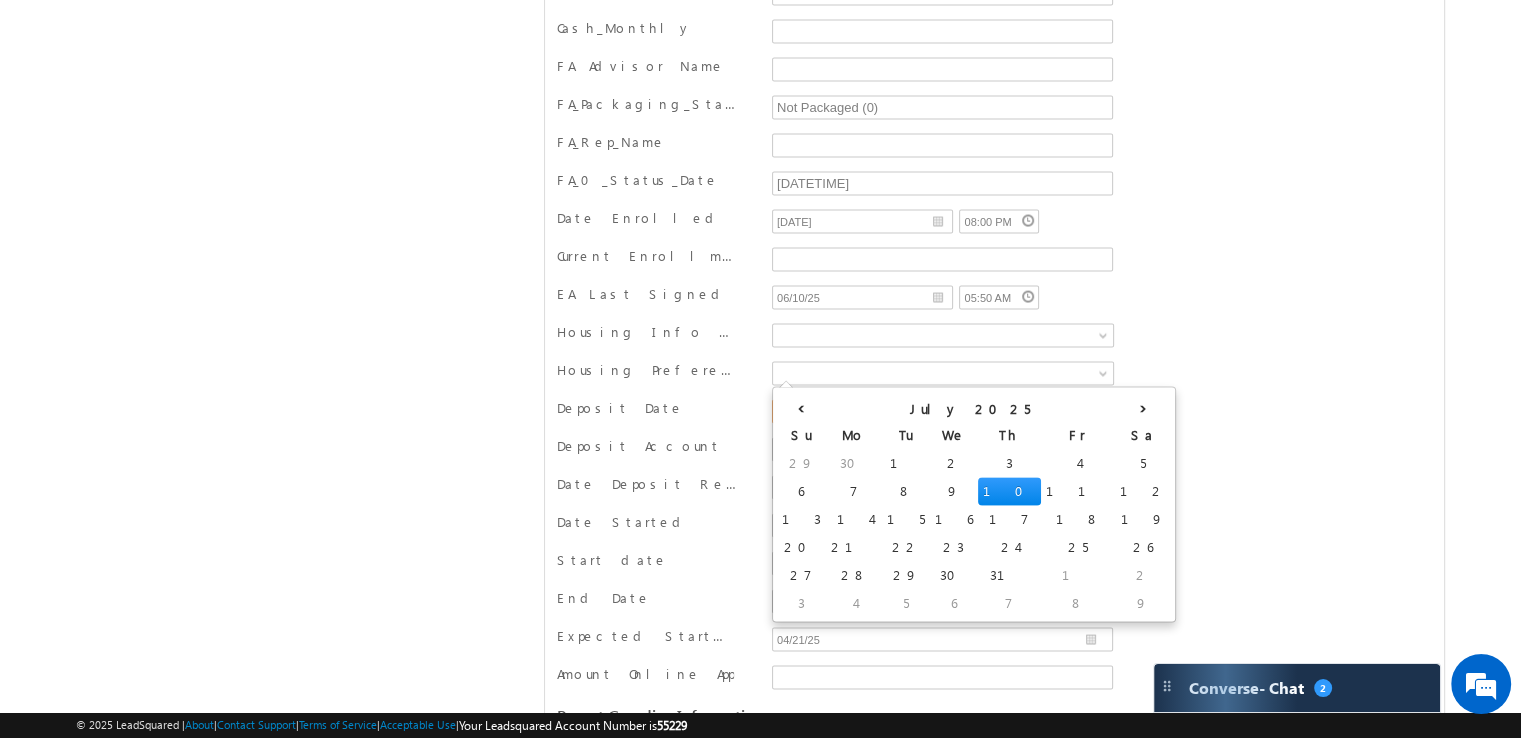 click on "07/10/25" at bounding box center (862, 412) 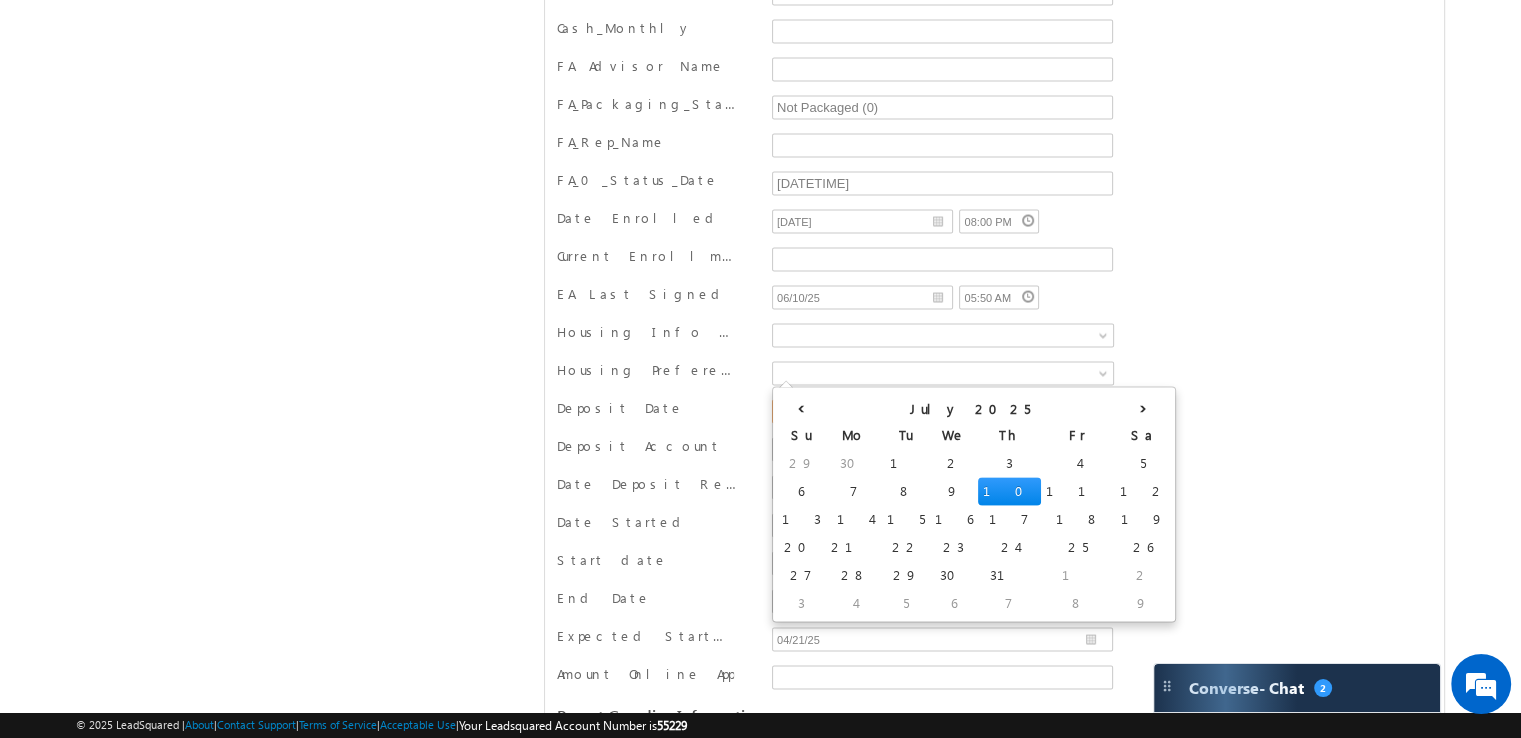 type on "__/__/__" 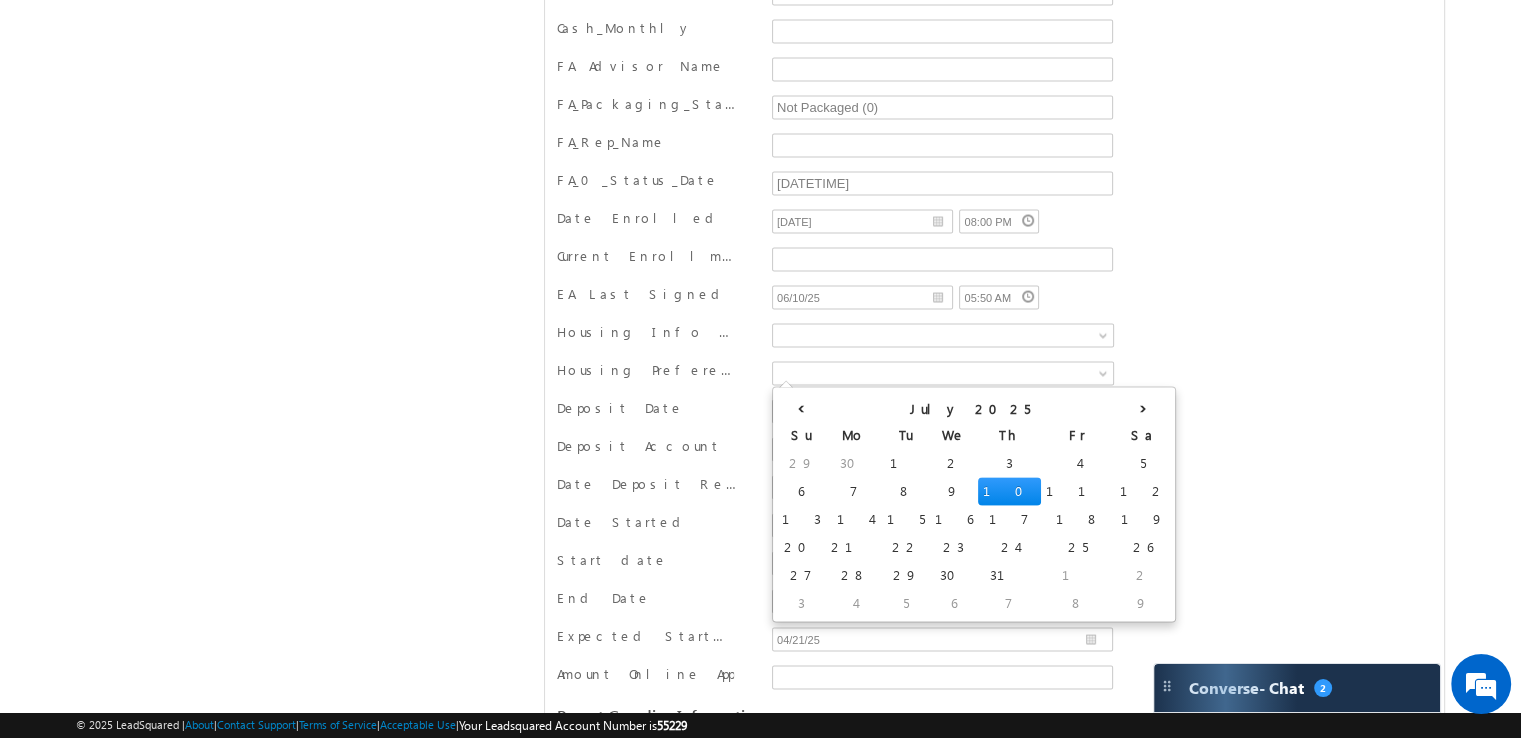 type 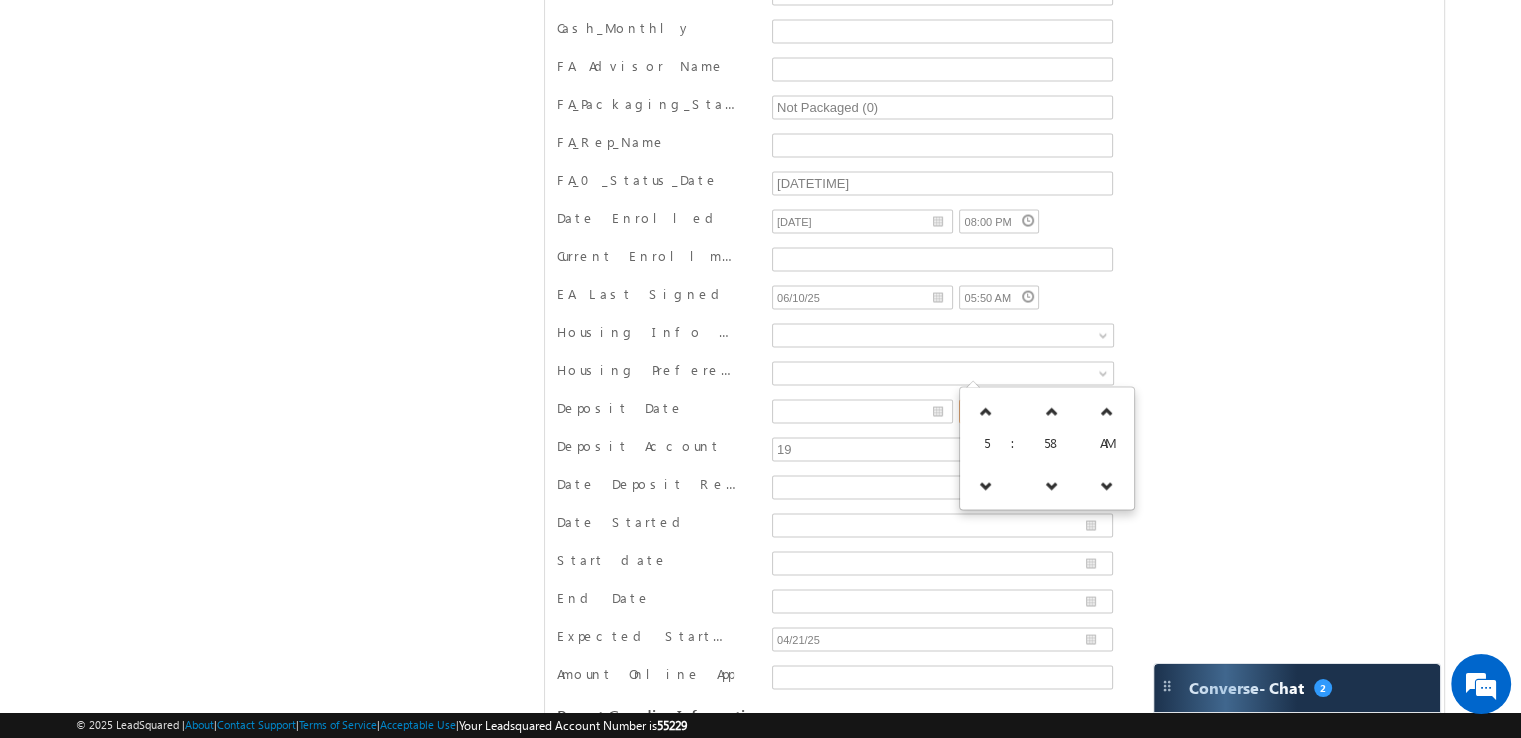 click on "05:58 AM" at bounding box center (999, 412) 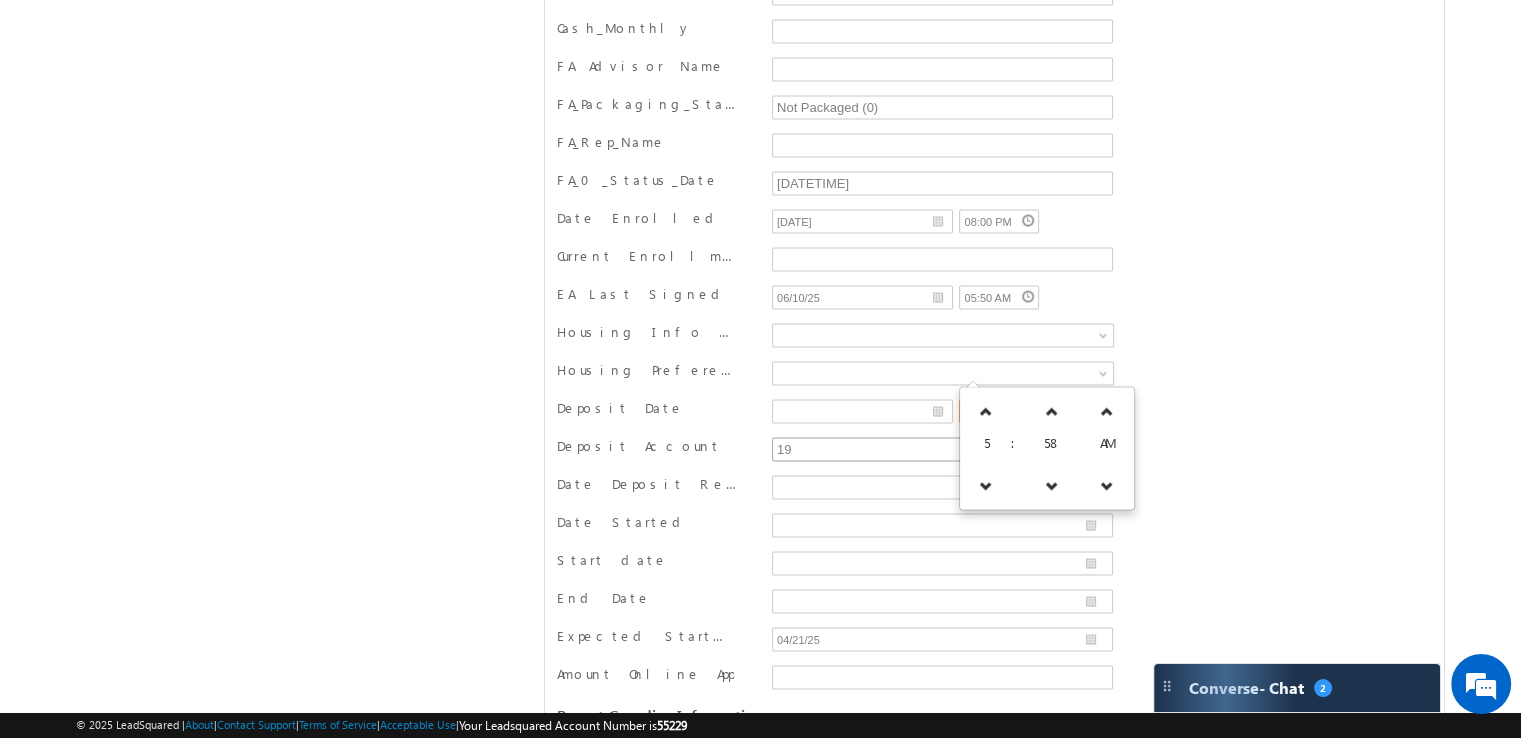 type 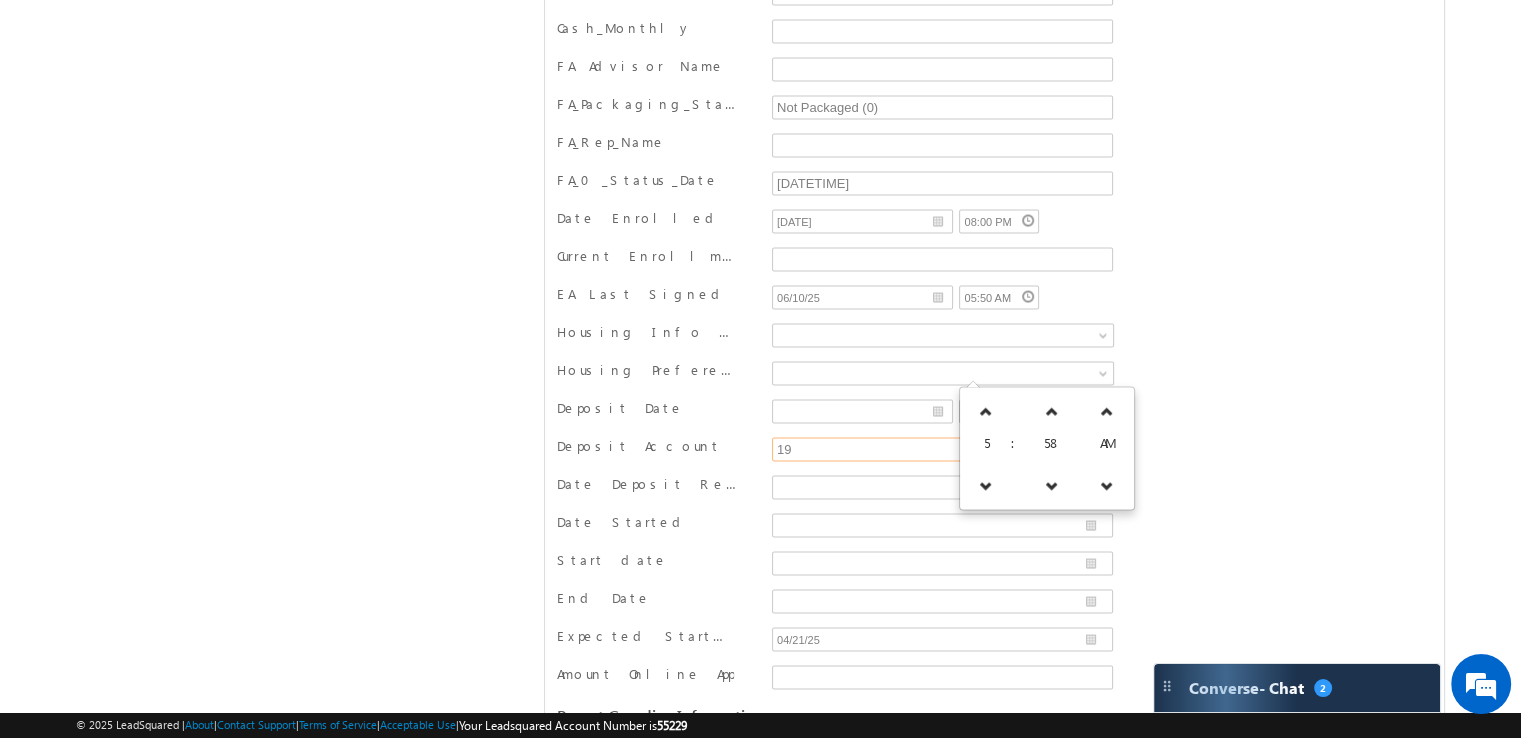 drag, startPoint x: 834, startPoint y: 420, endPoint x: 744, endPoint y: 411, distance: 90.44888 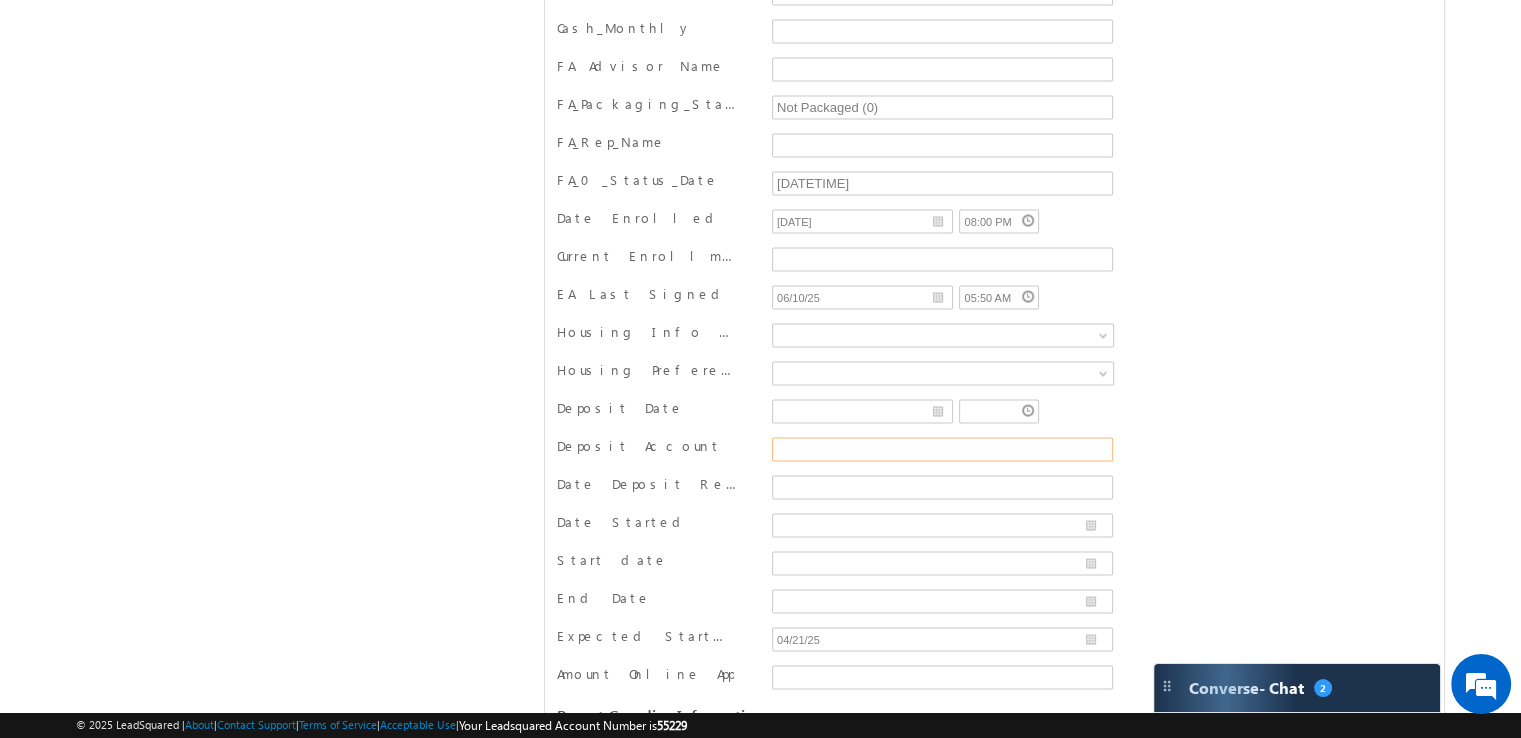 type 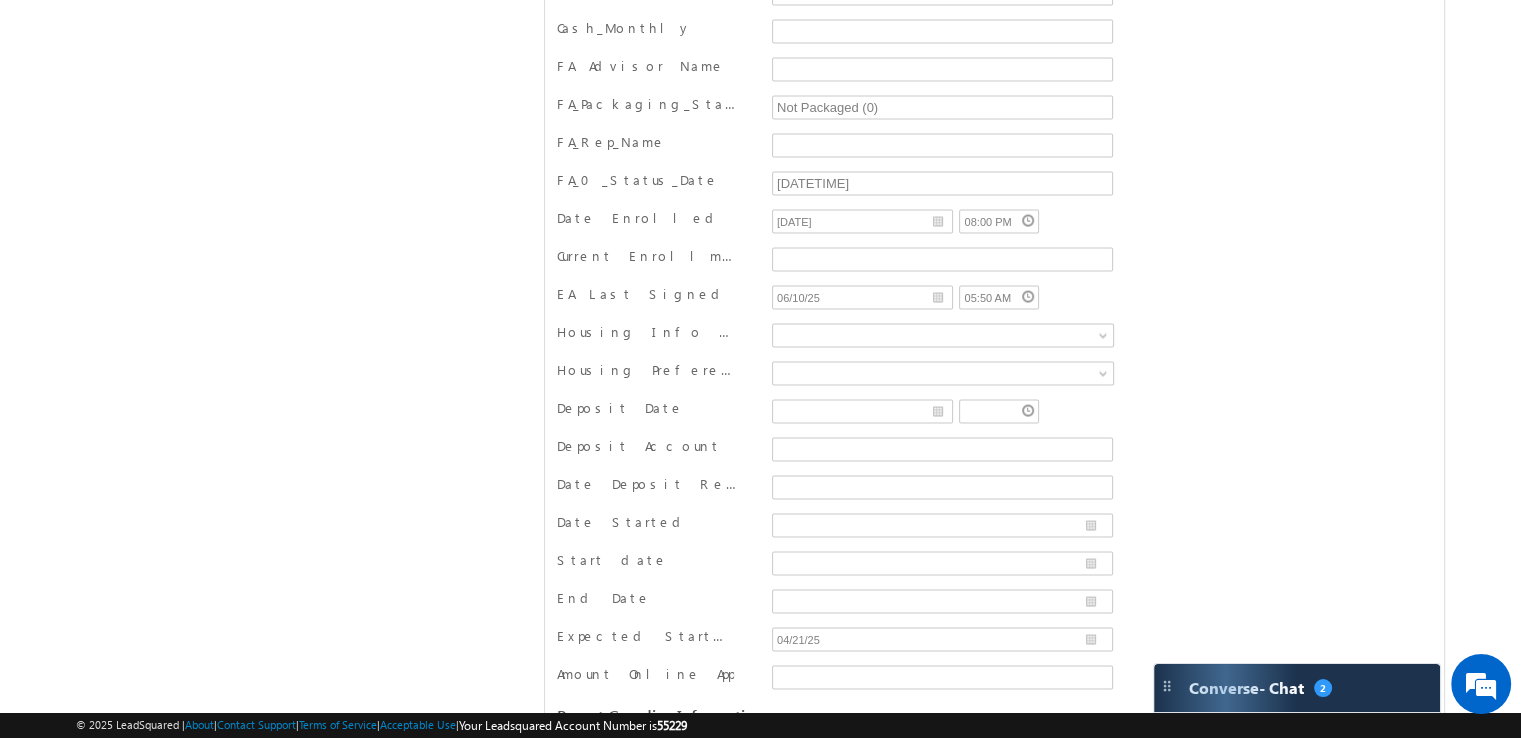 click on "Deposit Date" at bounding box center (994, 414) 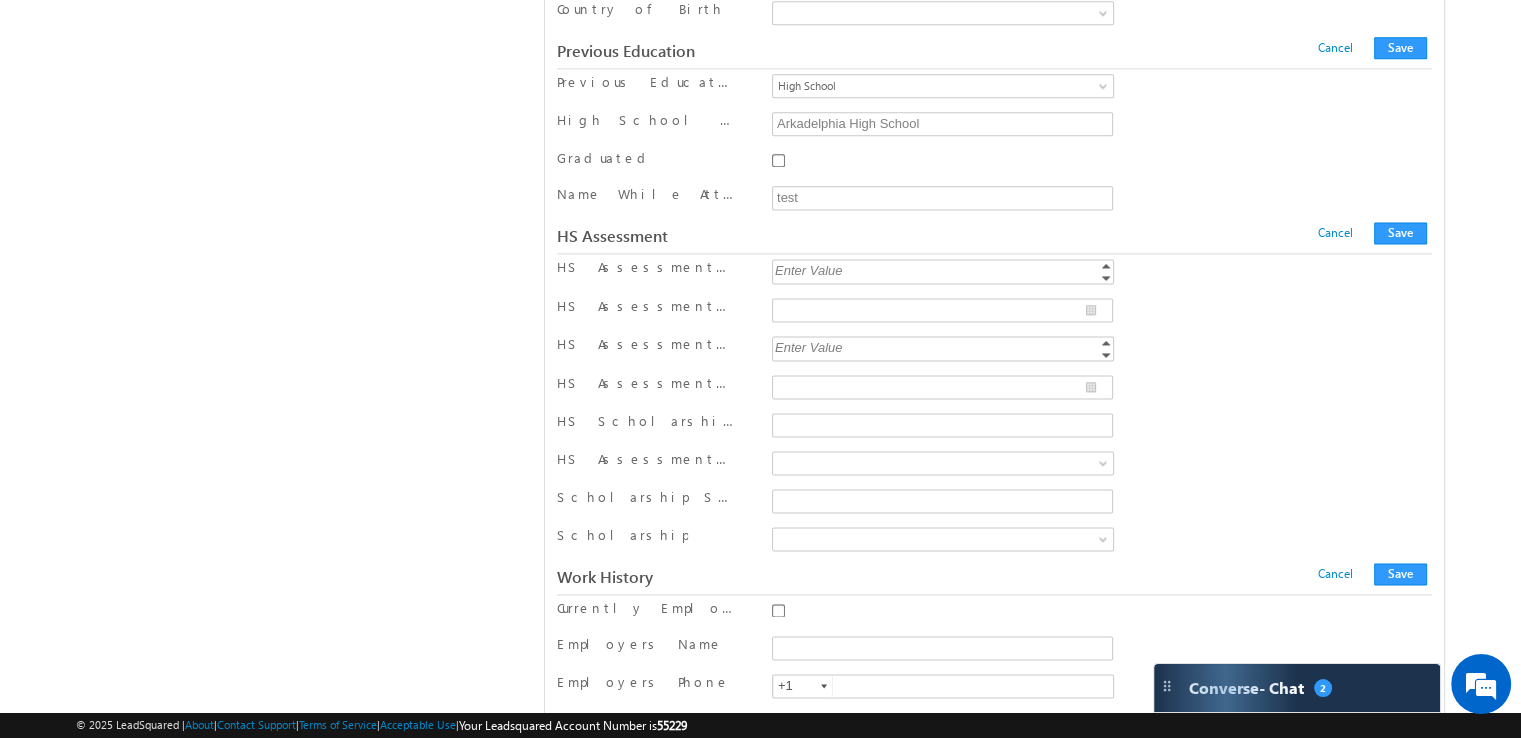 scroll, scrollTop: 2457, scrollLeft: 0, axis: vertical 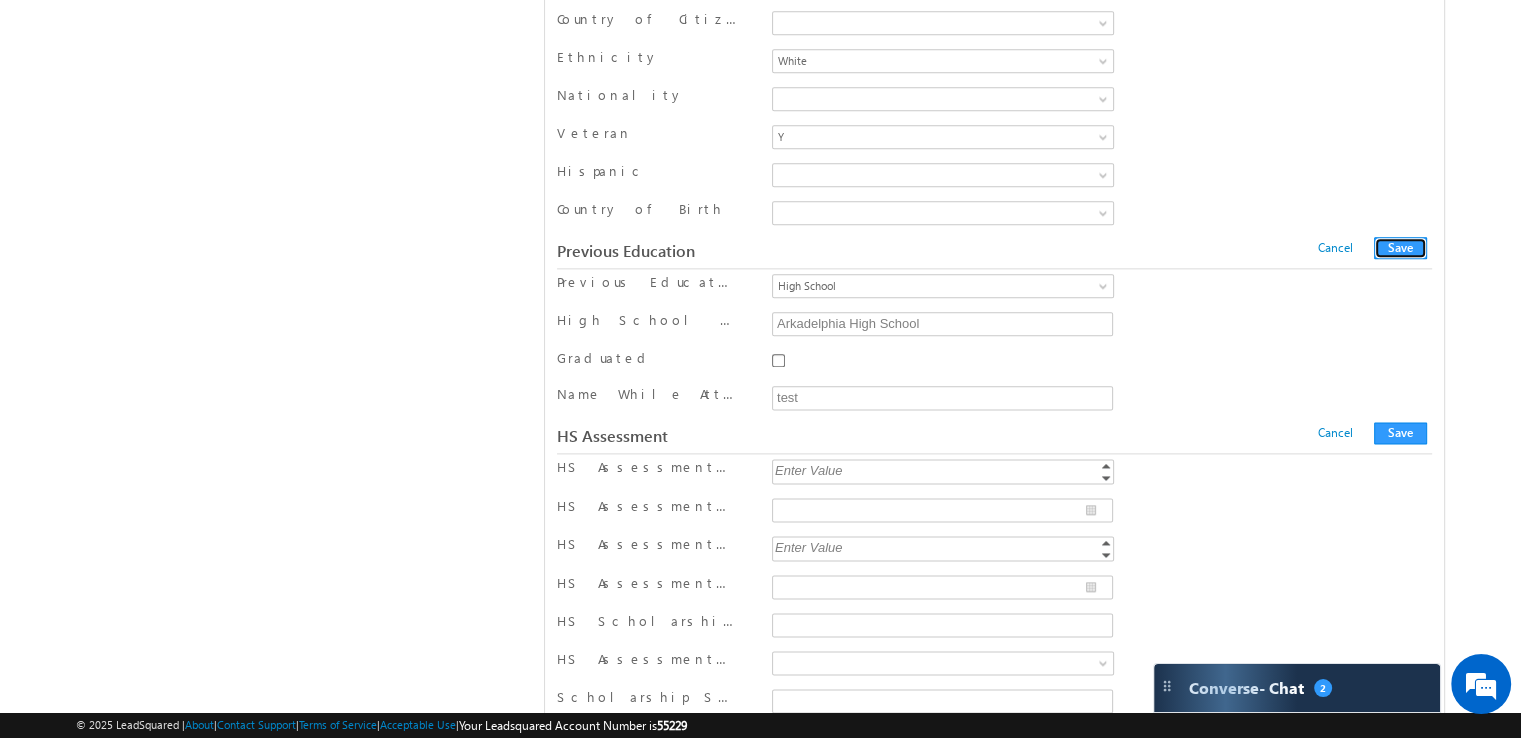 click on "Save" at bounding box center [1400, 248] 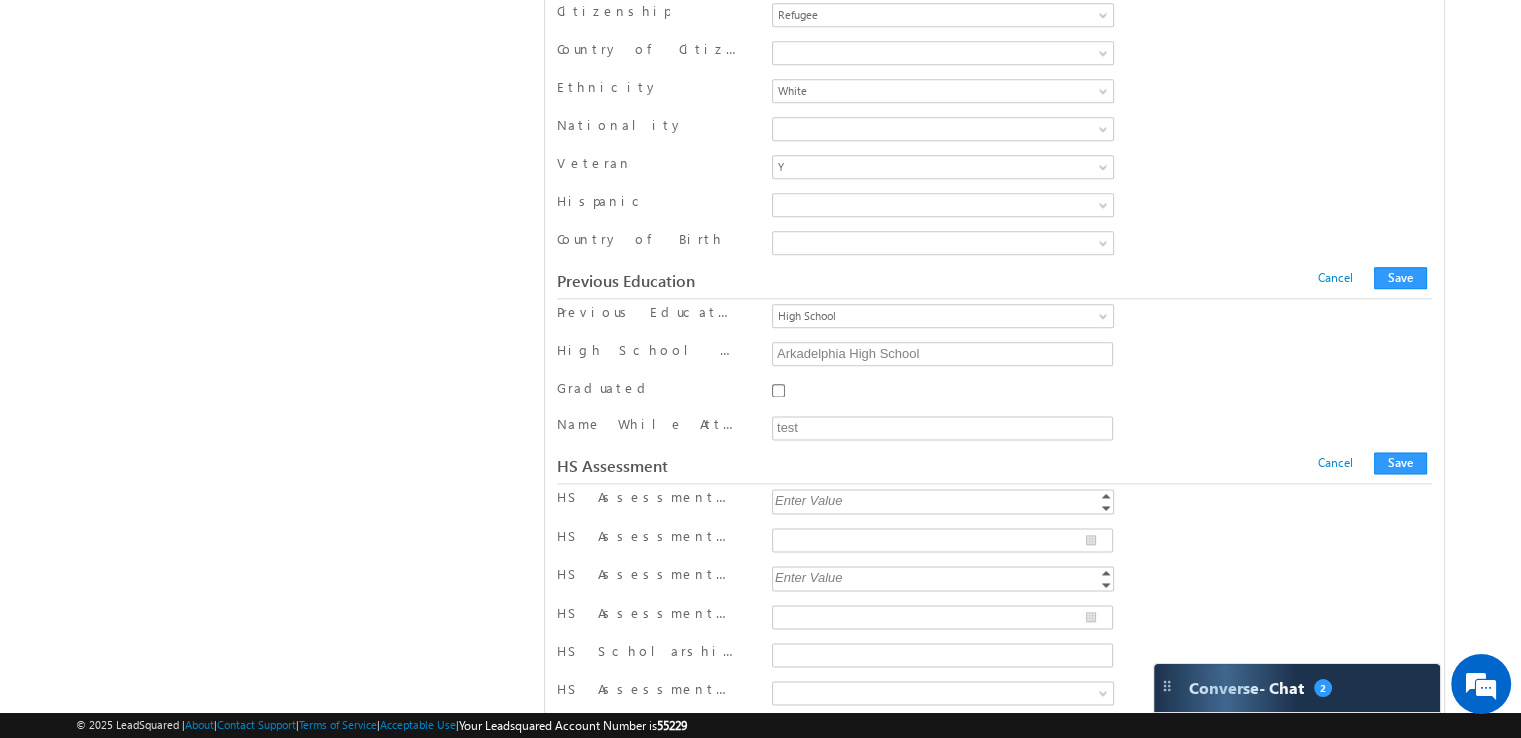scroll, scrollTop: 93, scrollLeft: 0, axis: vertical 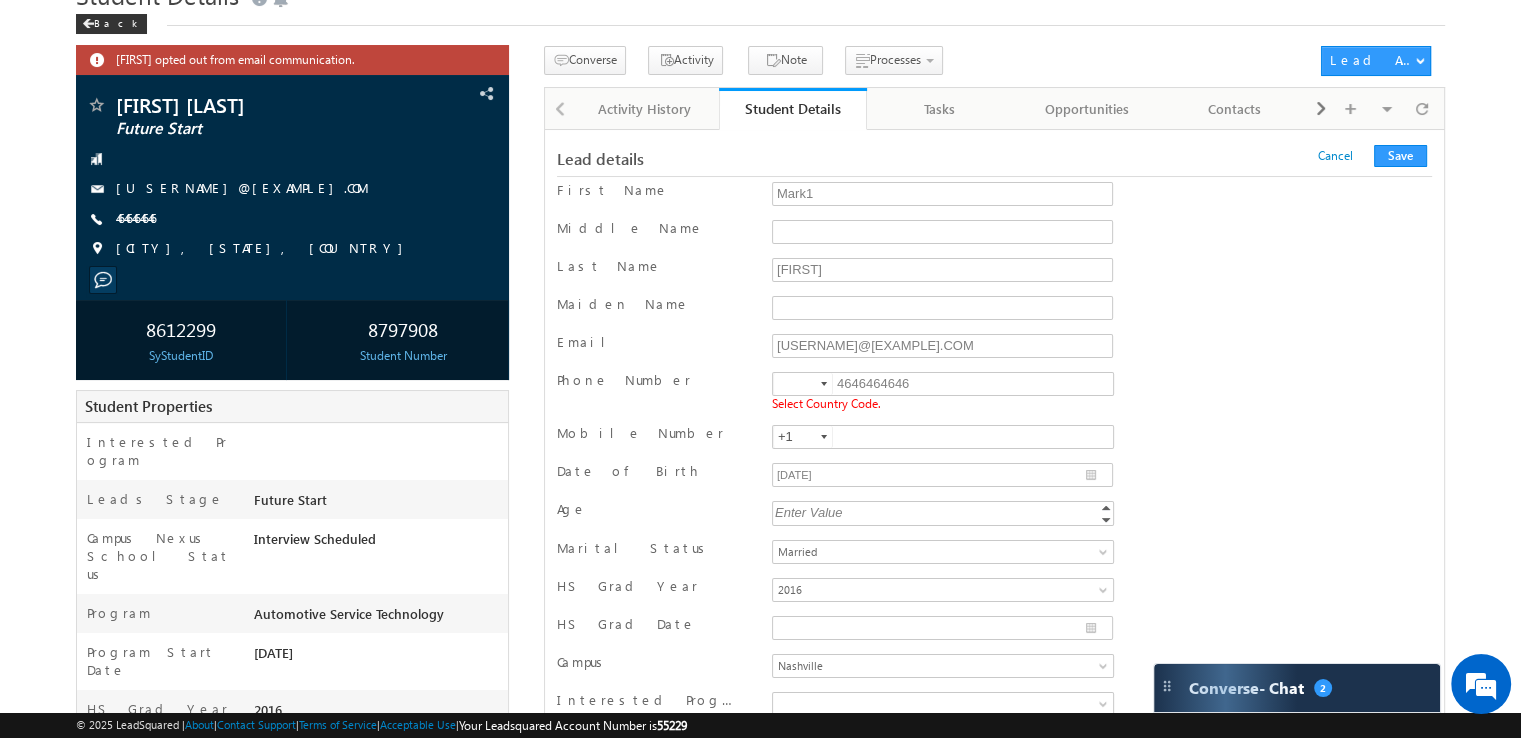 click at bounding box center [824, 384] 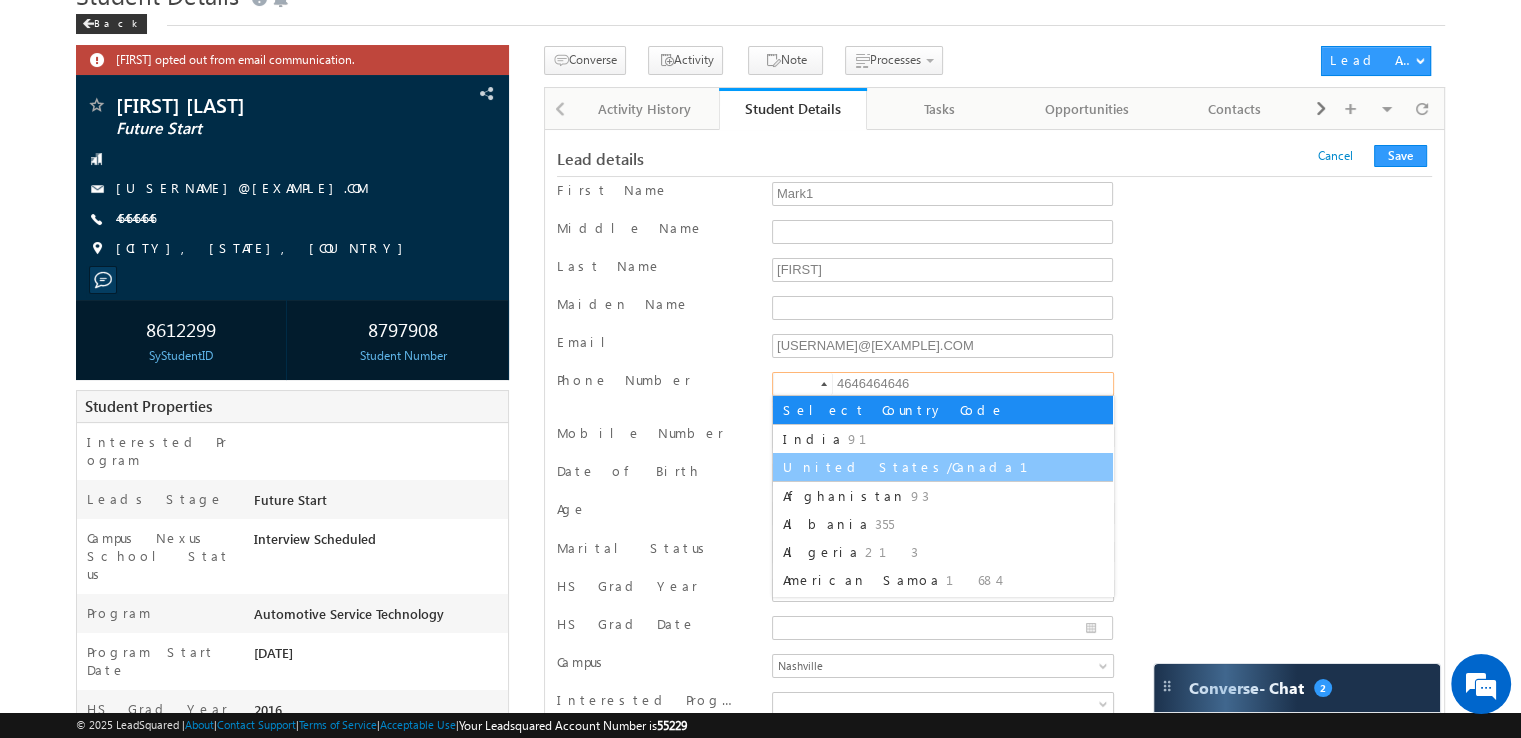 click on "United States/Canada 1" at bounding box center (943, 467) 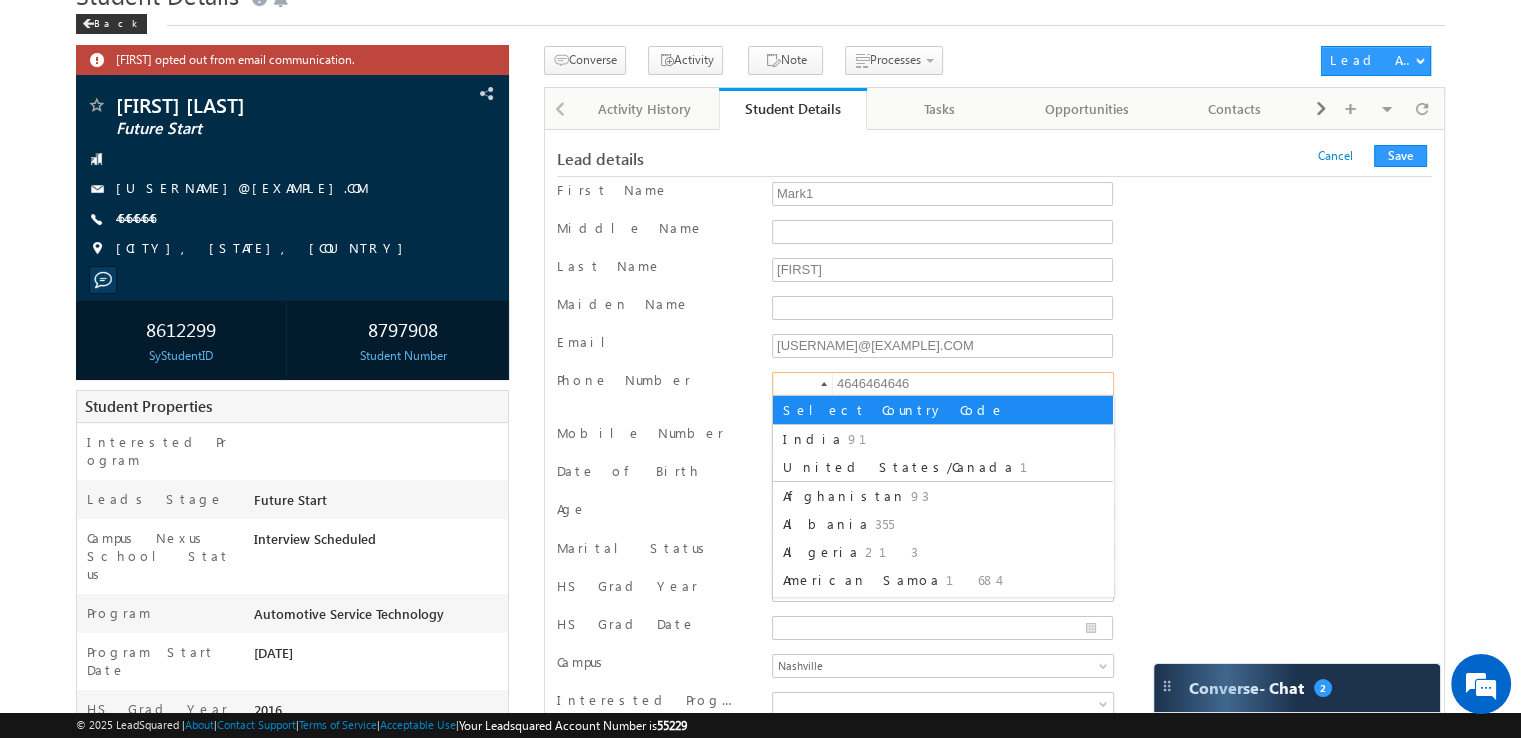type on "+1" 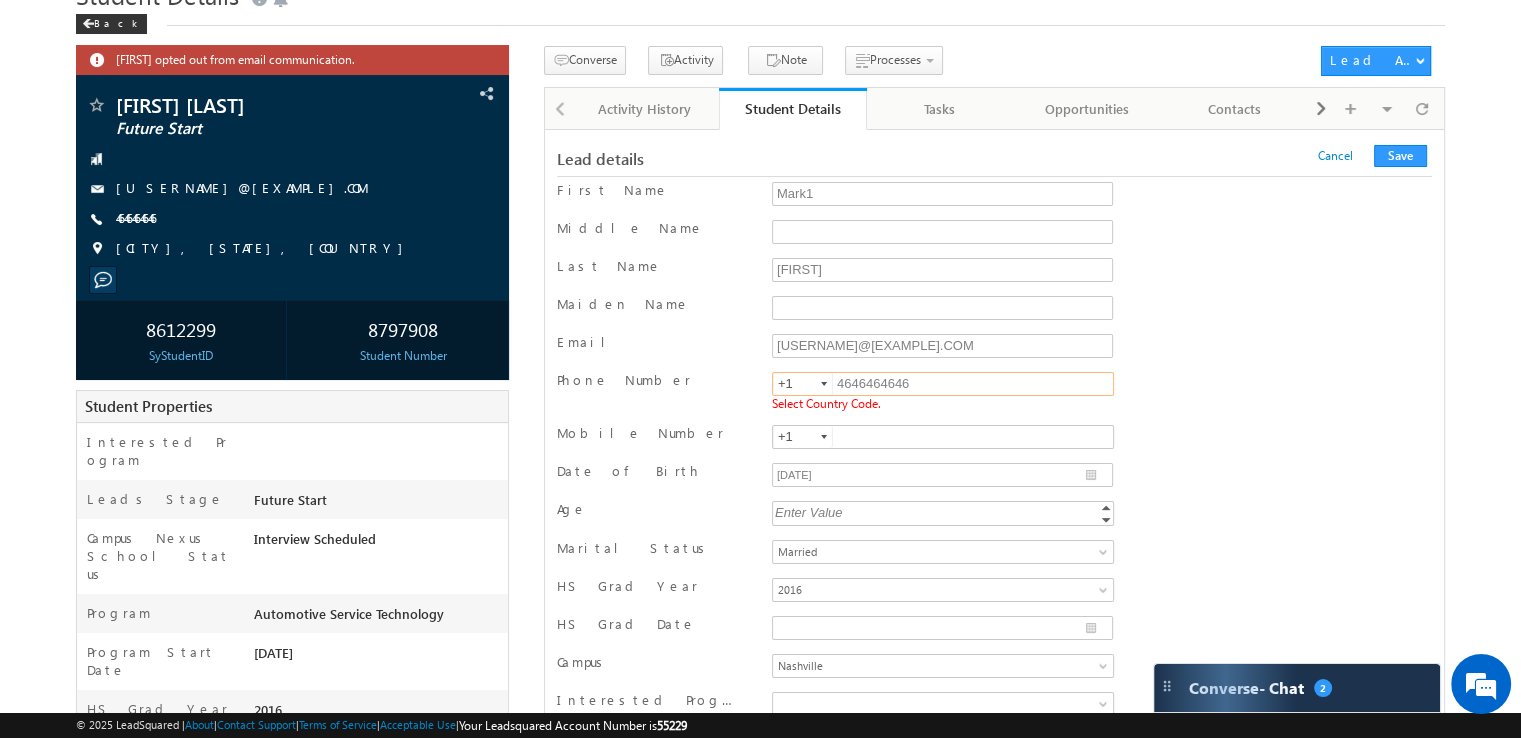 drag, startPoint x: 1270, startPoint y: 399, endPoint x: 1269, endPoint y: 253, distance: 146.00342 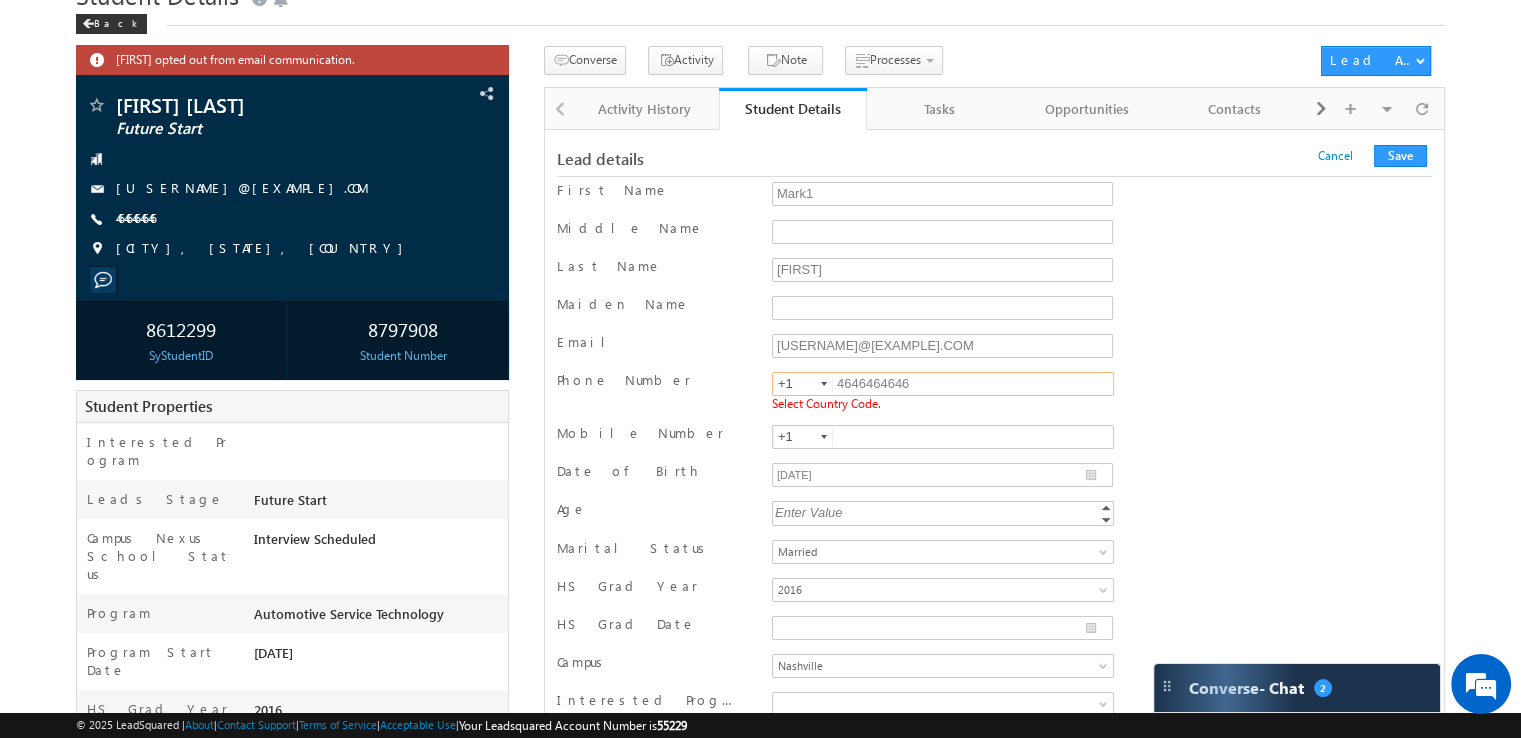click on "Phone Number
+1-4646464646 4646464646 +1 Select Country Code." at bounding box center [994, 393] 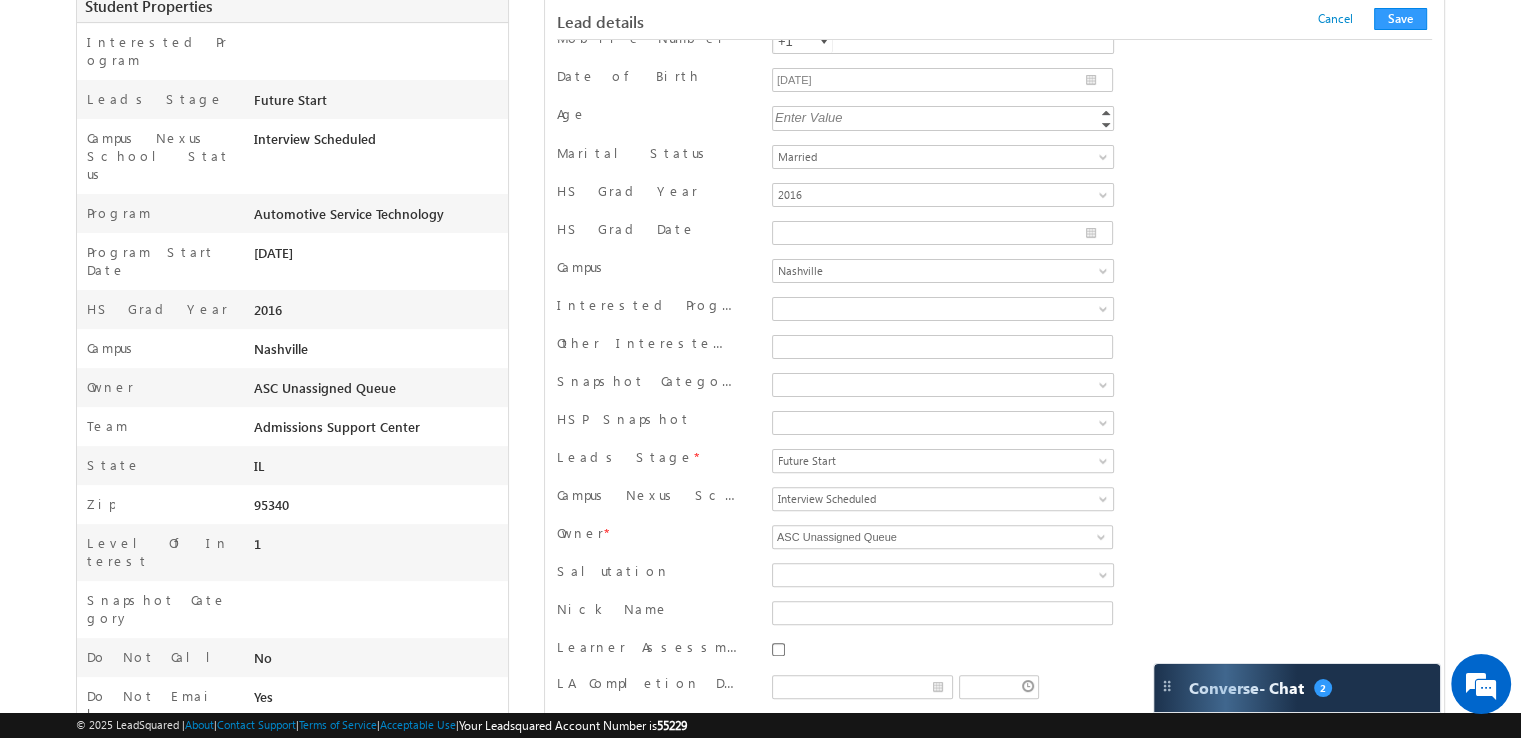 scroll, scrollTop: 893, scrollLeft: 0, axis: vertical 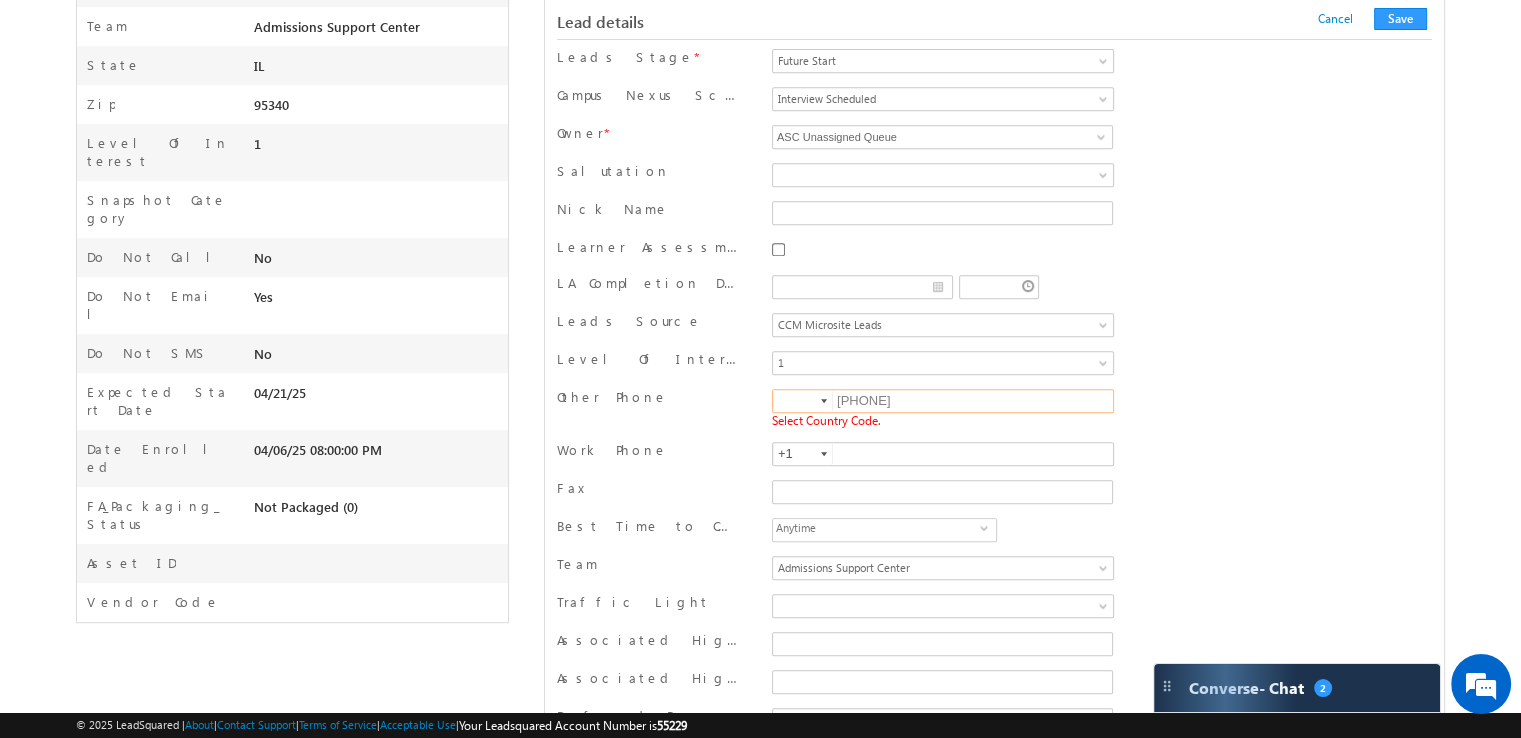 click at bounding box center [803, 401] 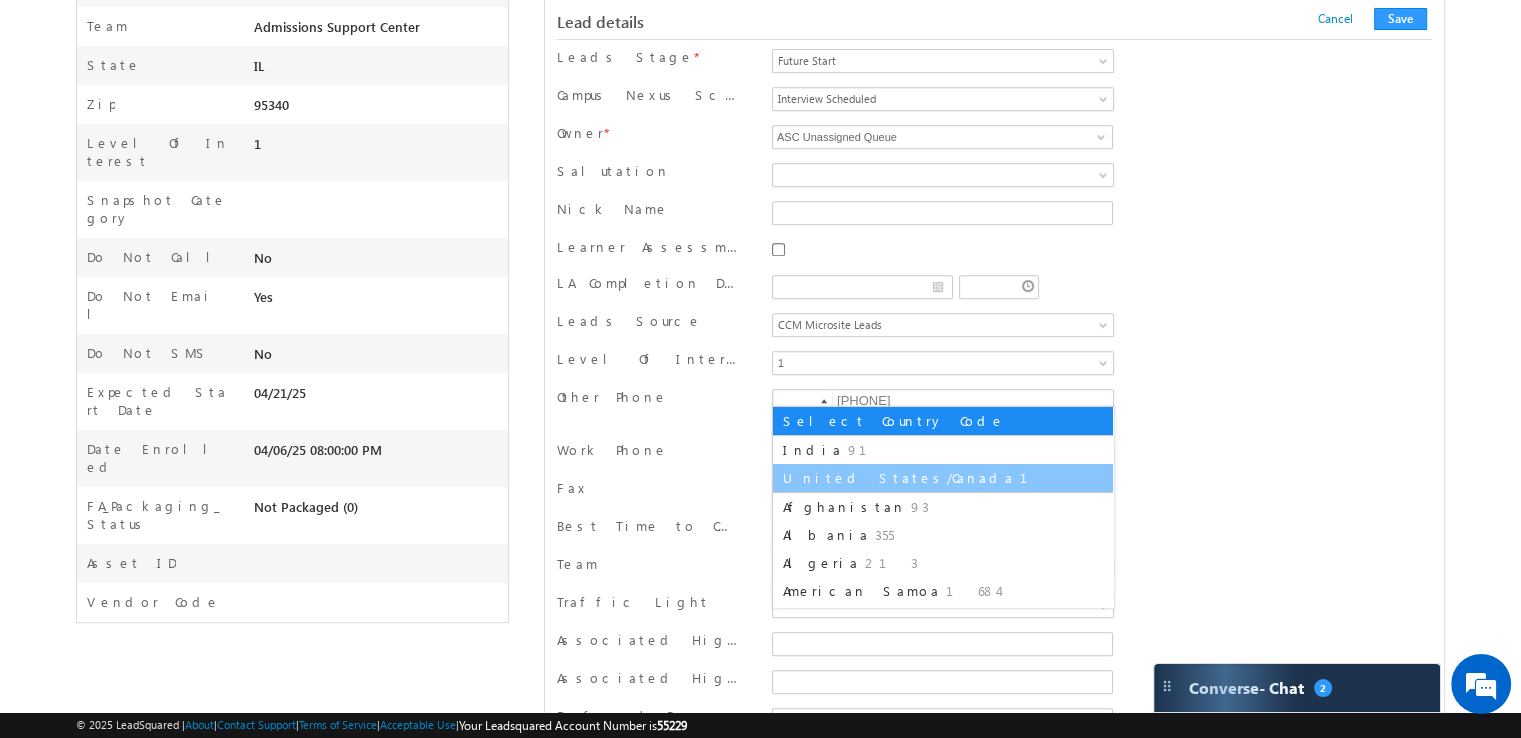 click on "United States/Canada" at bounding box center (899, 477) 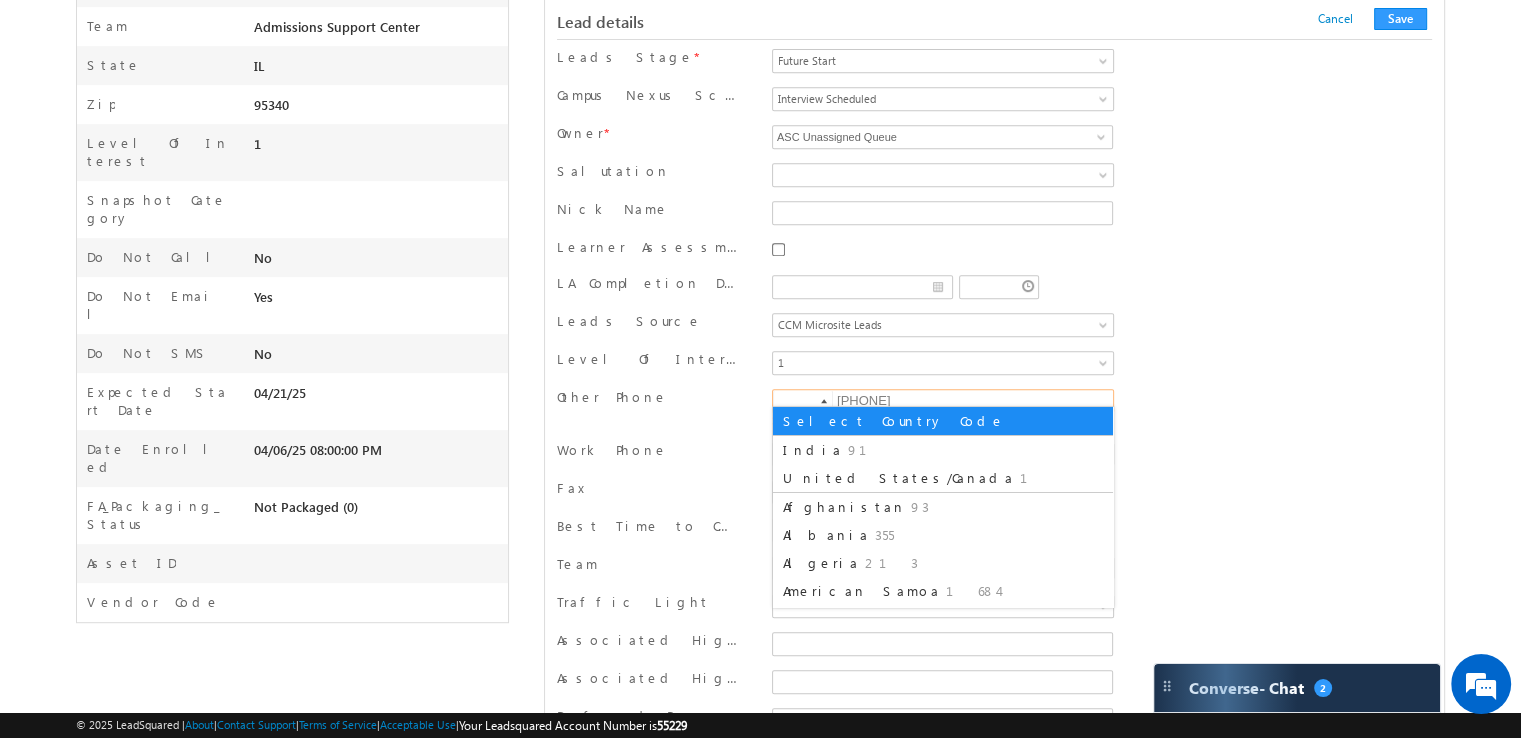 type on "+1" 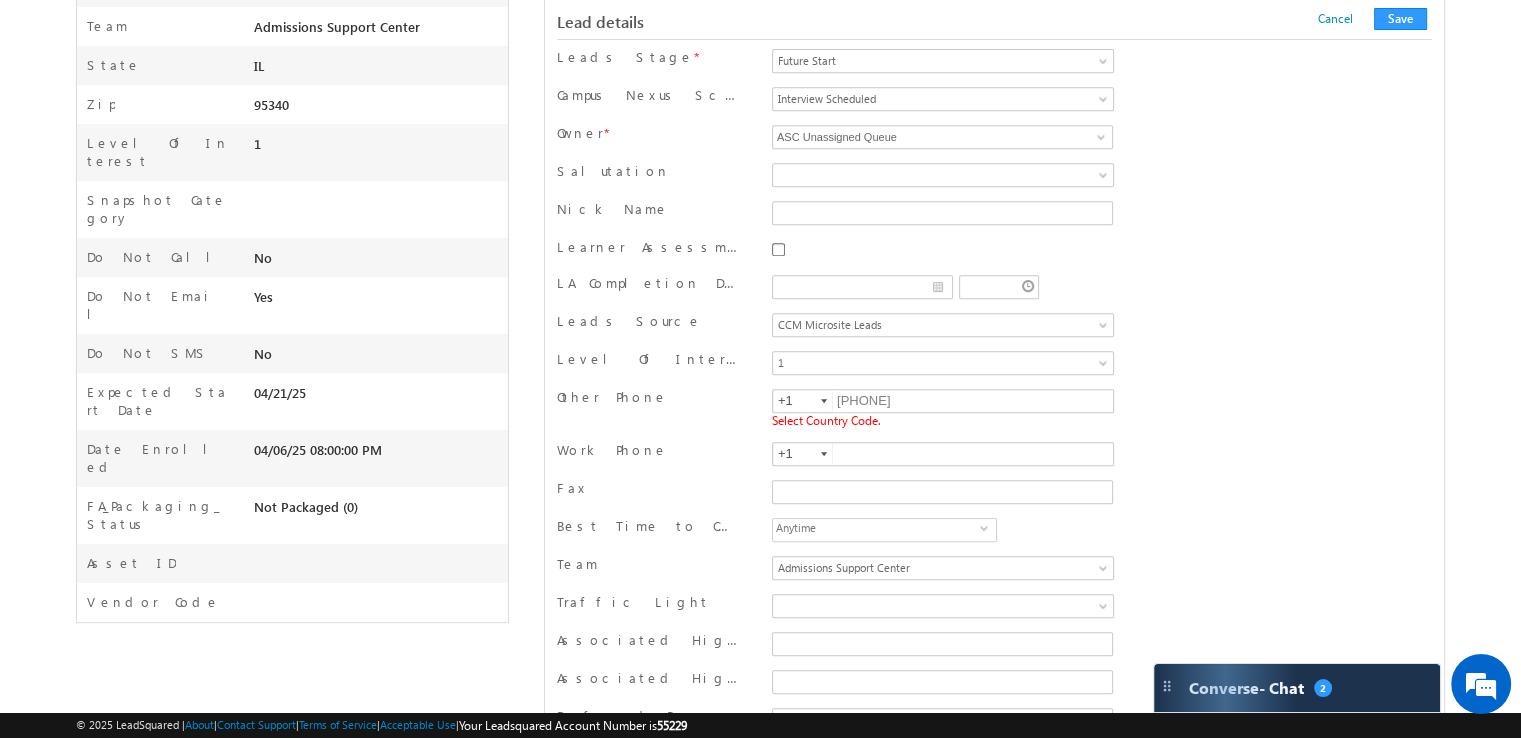 click on "Other Phone
+1-5646545465 5646545465 +1 Select Country Code." at bounding box center [994, 410] 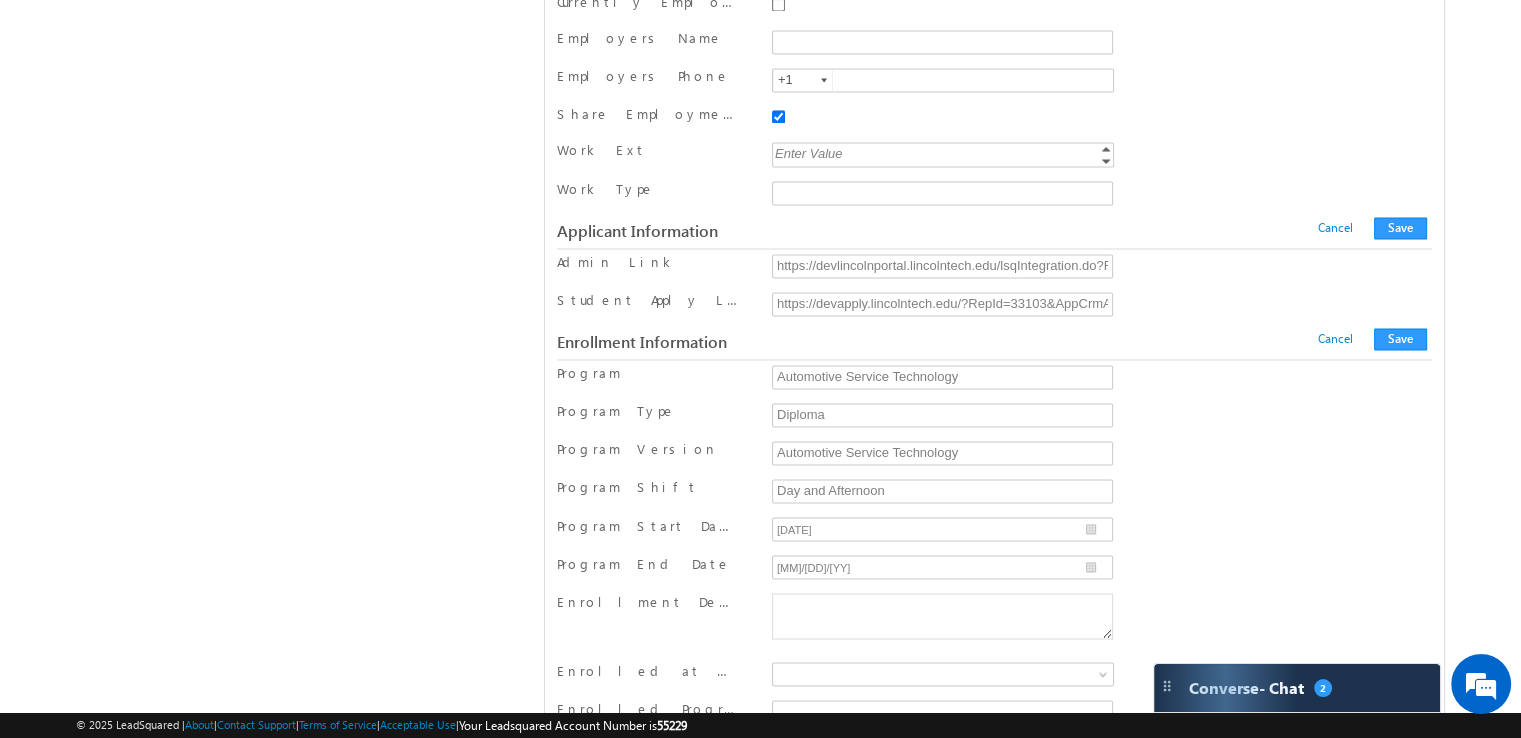 scroll, scrollTop: 4093, scrollLeft: 0, axis: vertical 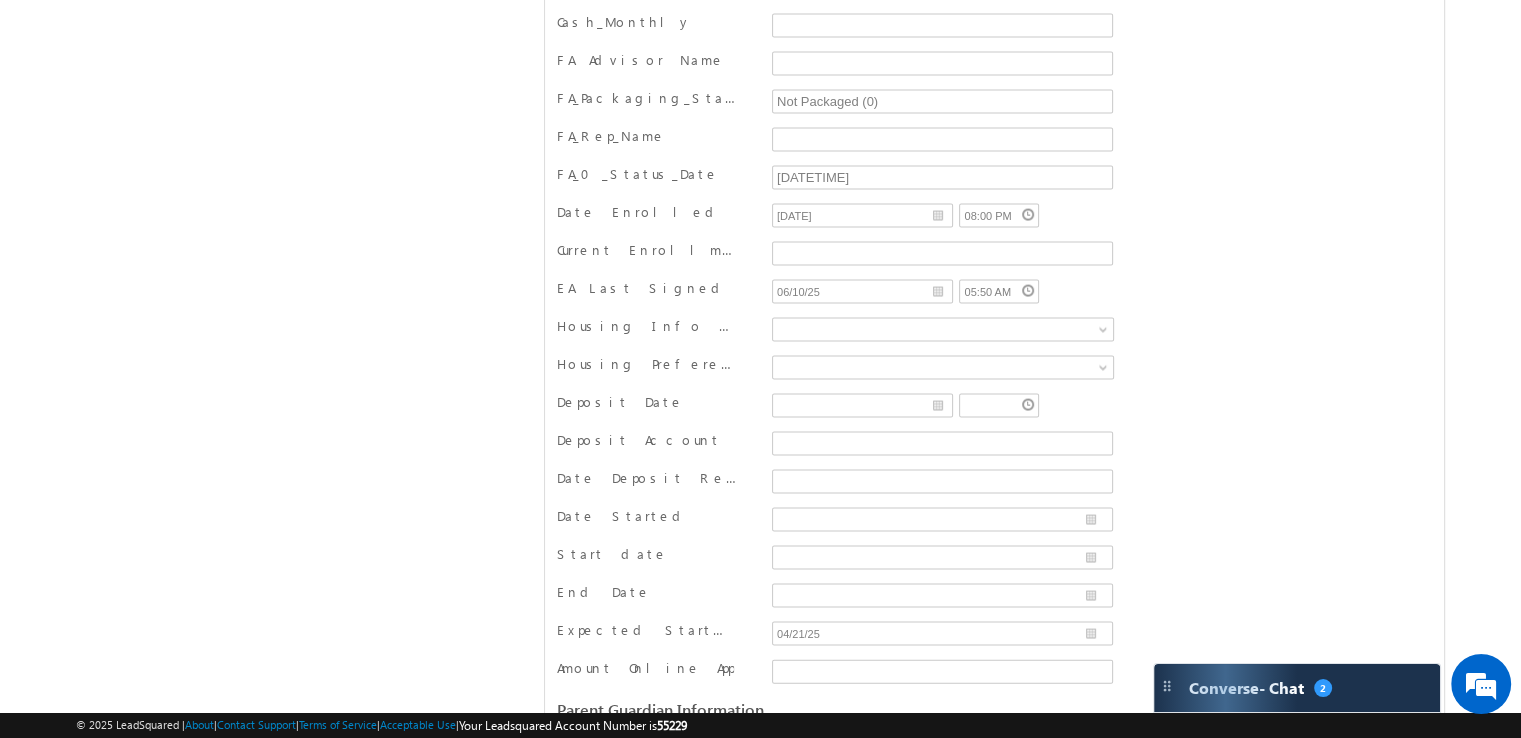 click on "FA_Rep_Name" at bounding box center [994, 142] 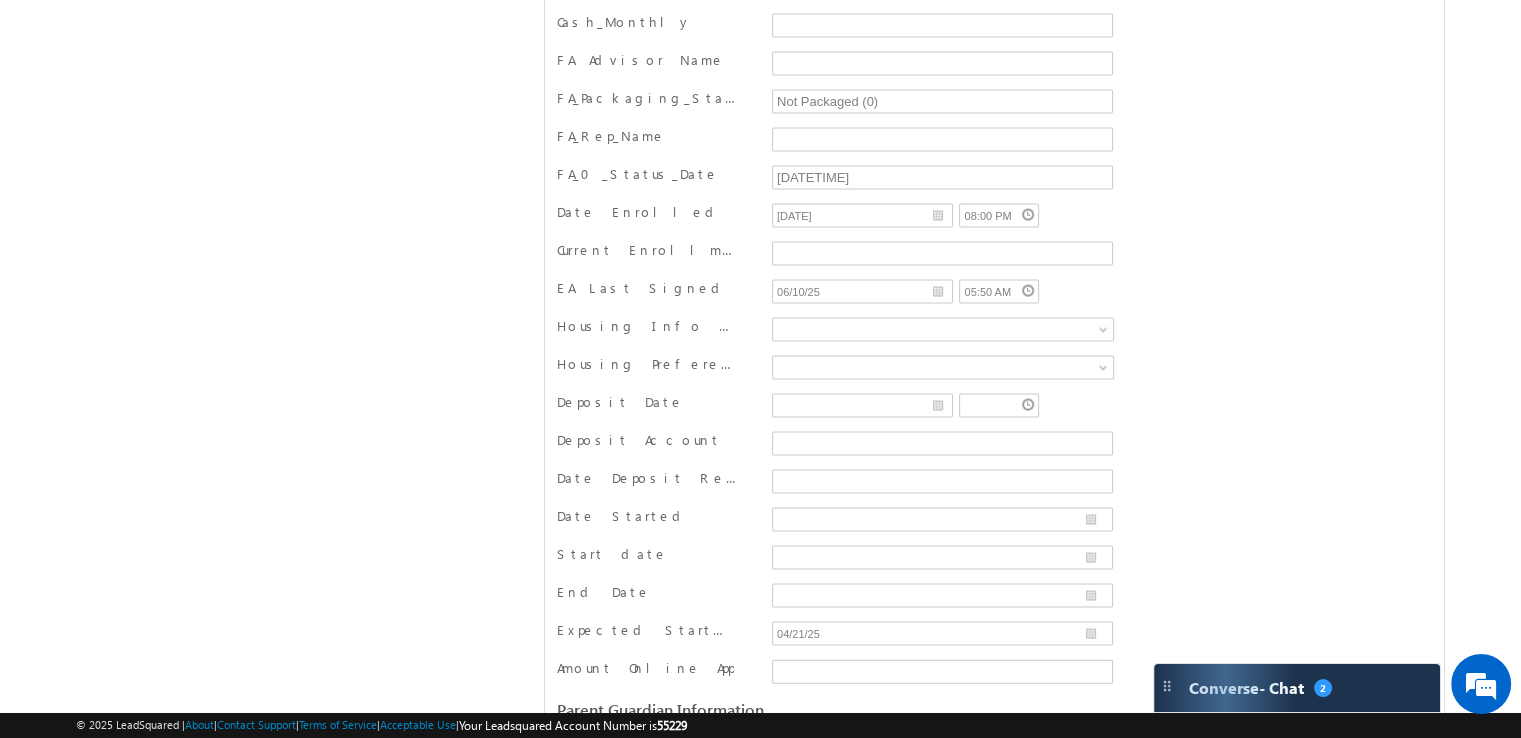 scroll, scrollTop: 3293, scrollLeft: 0, axis: vertical 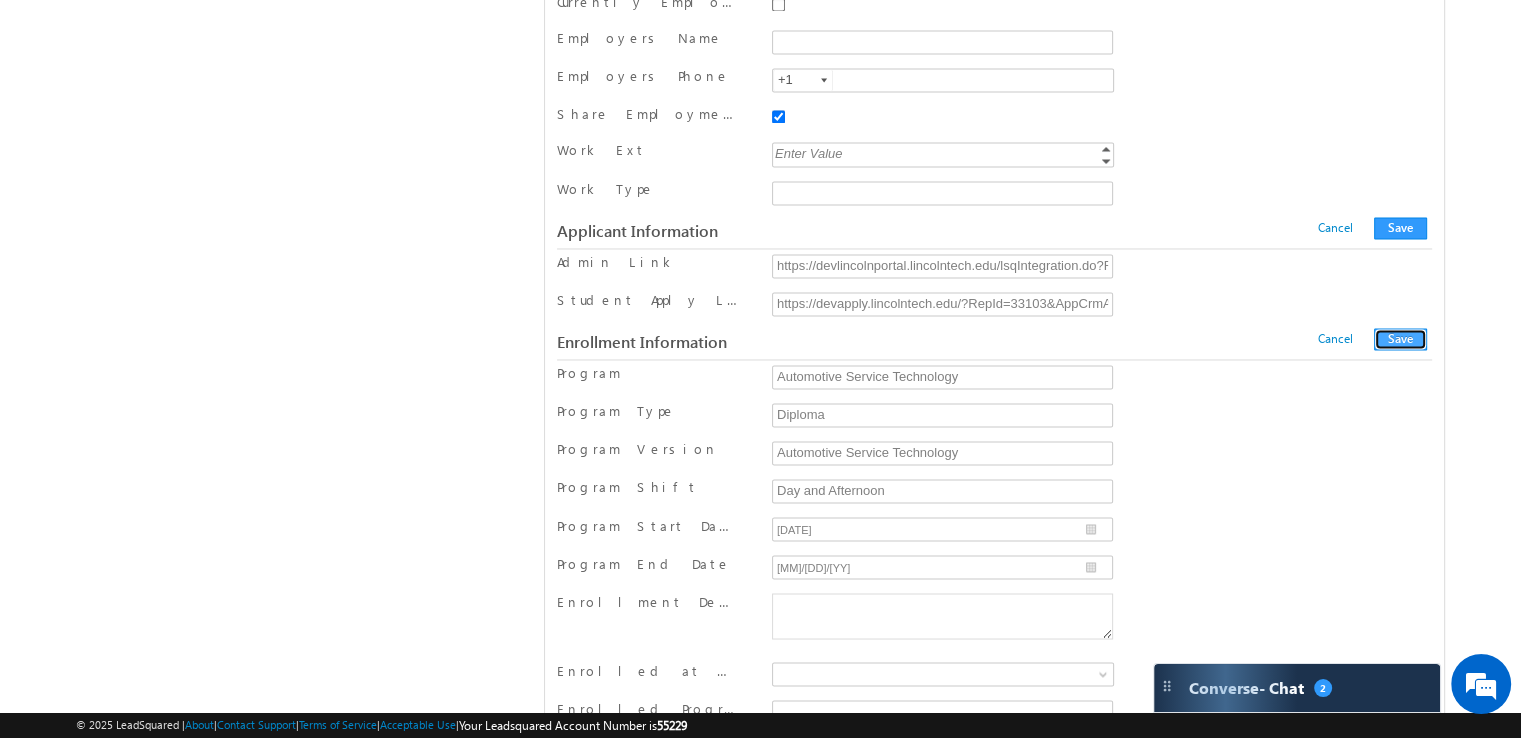 click on "Save" at bounding box center (1400, 339) 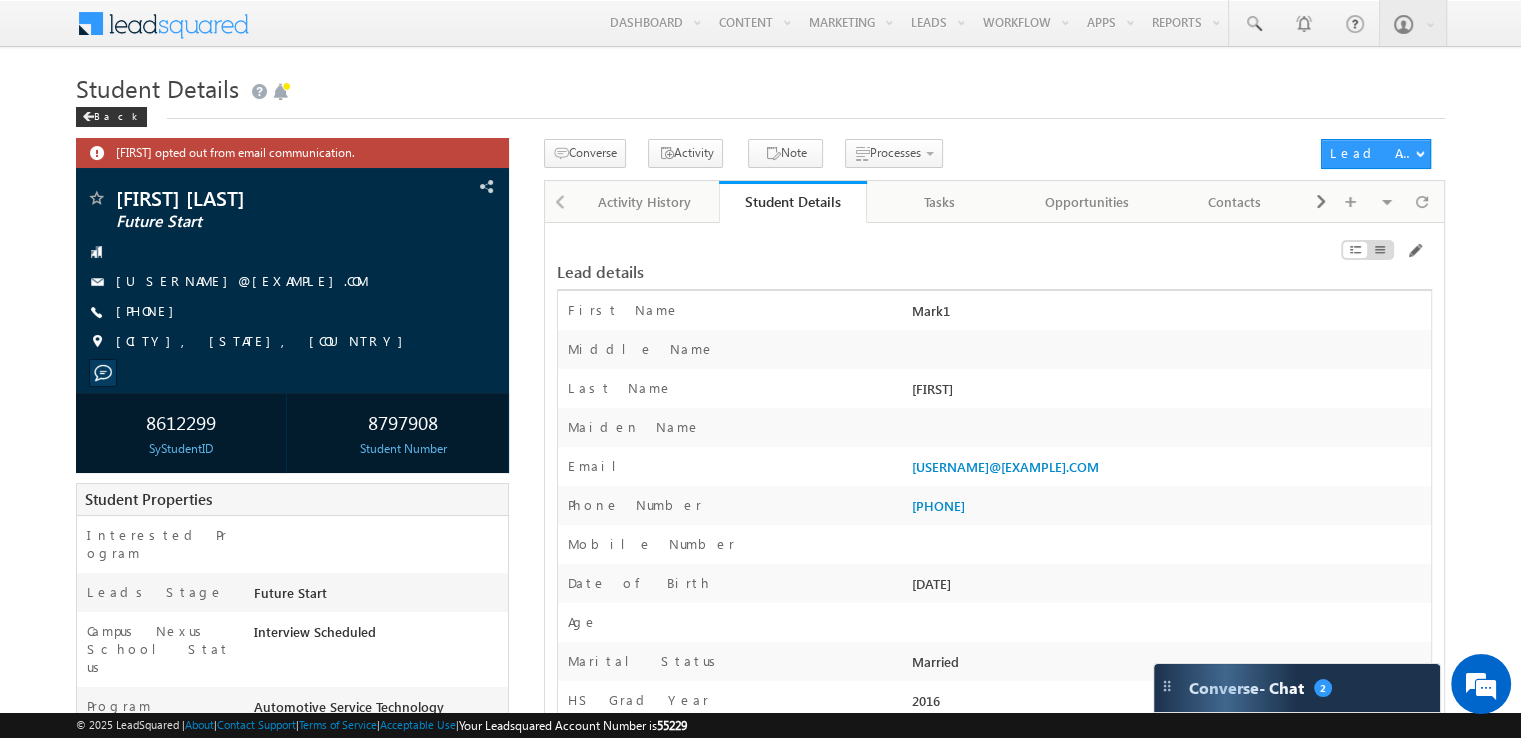 scroll, scrollTop: 4365, scrollLeft: 0, axis: vertical 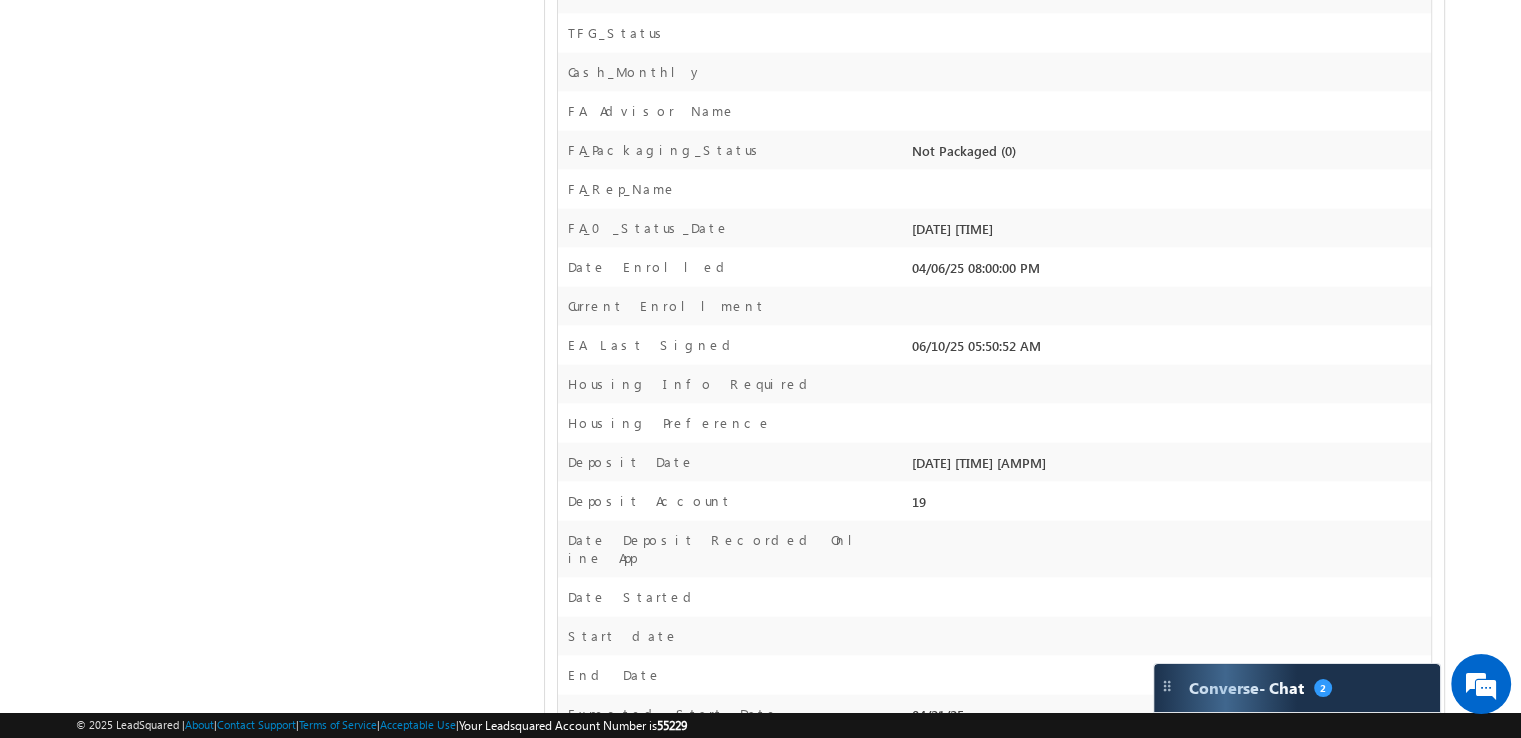 drag, startPoint x: 915, startPoint y: 368, endPoint x: 1042, endPoint y: 363, distance: 127.09839 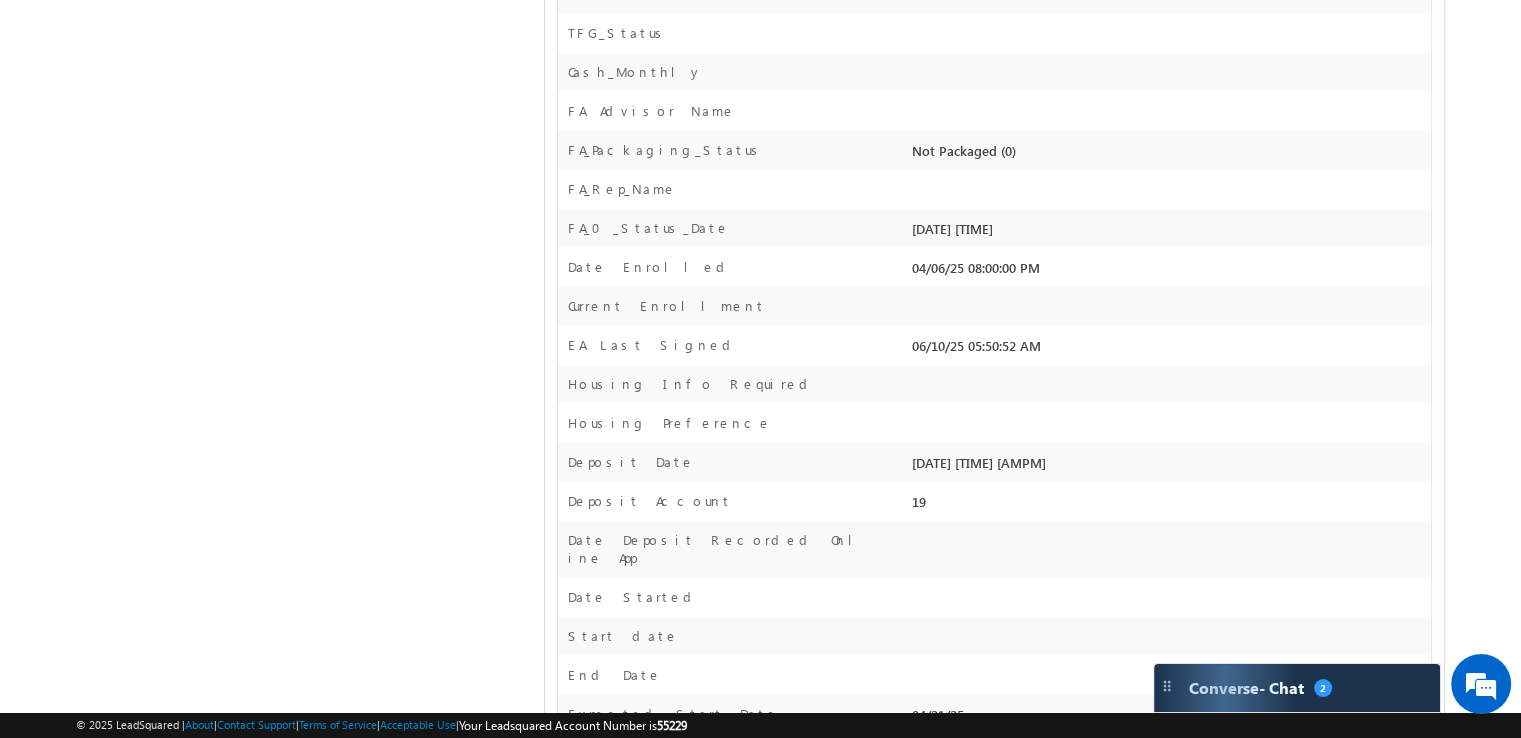 click on "07/10/25 08:53:40 AM" at bounding box center (1169, 467) 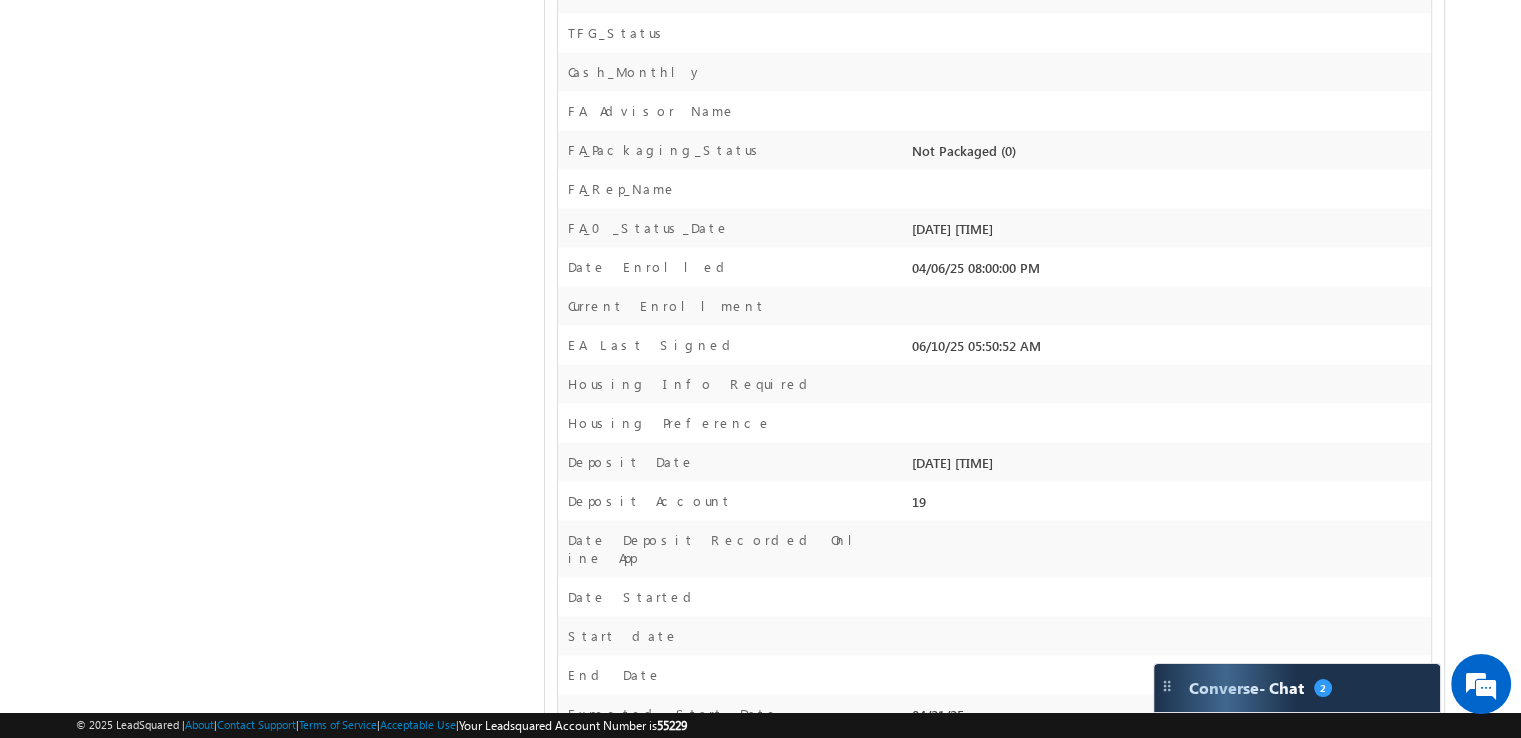 scroll, scrollTop: 3965, scrollLeft: 0, axis: vertical 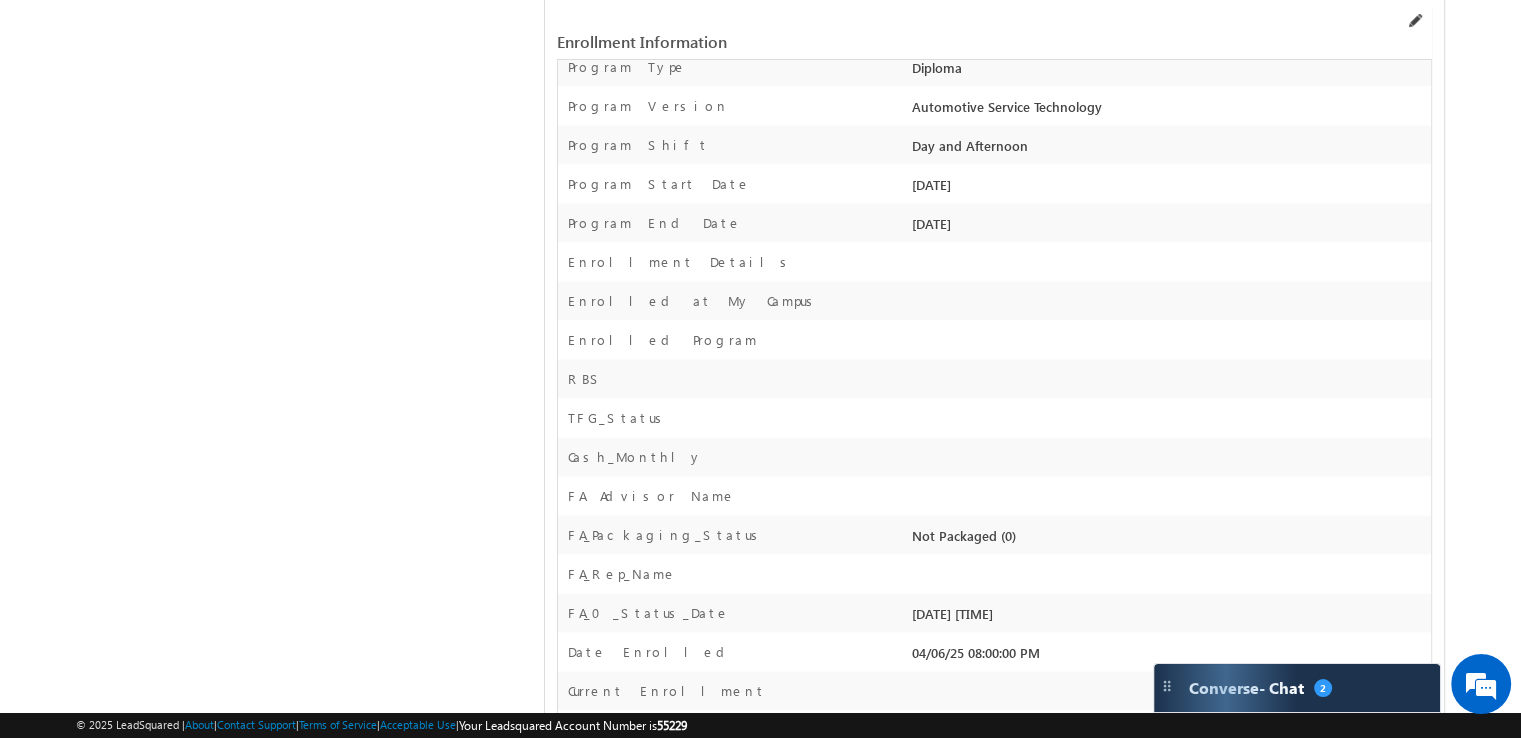 click at bounding box center [1414, 21] 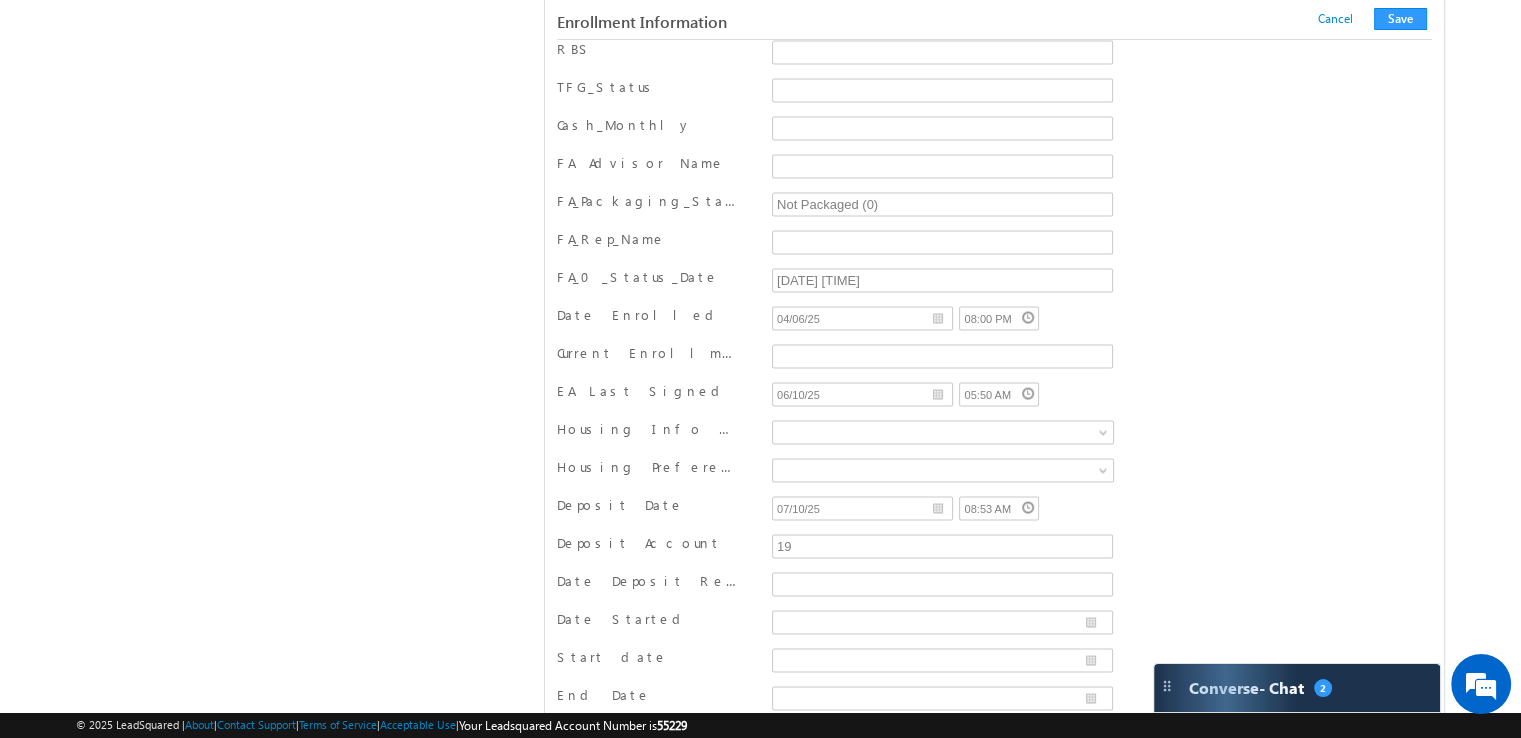 scroll, scrollTop: 3765, scrollLeft: 0, axis: vertical 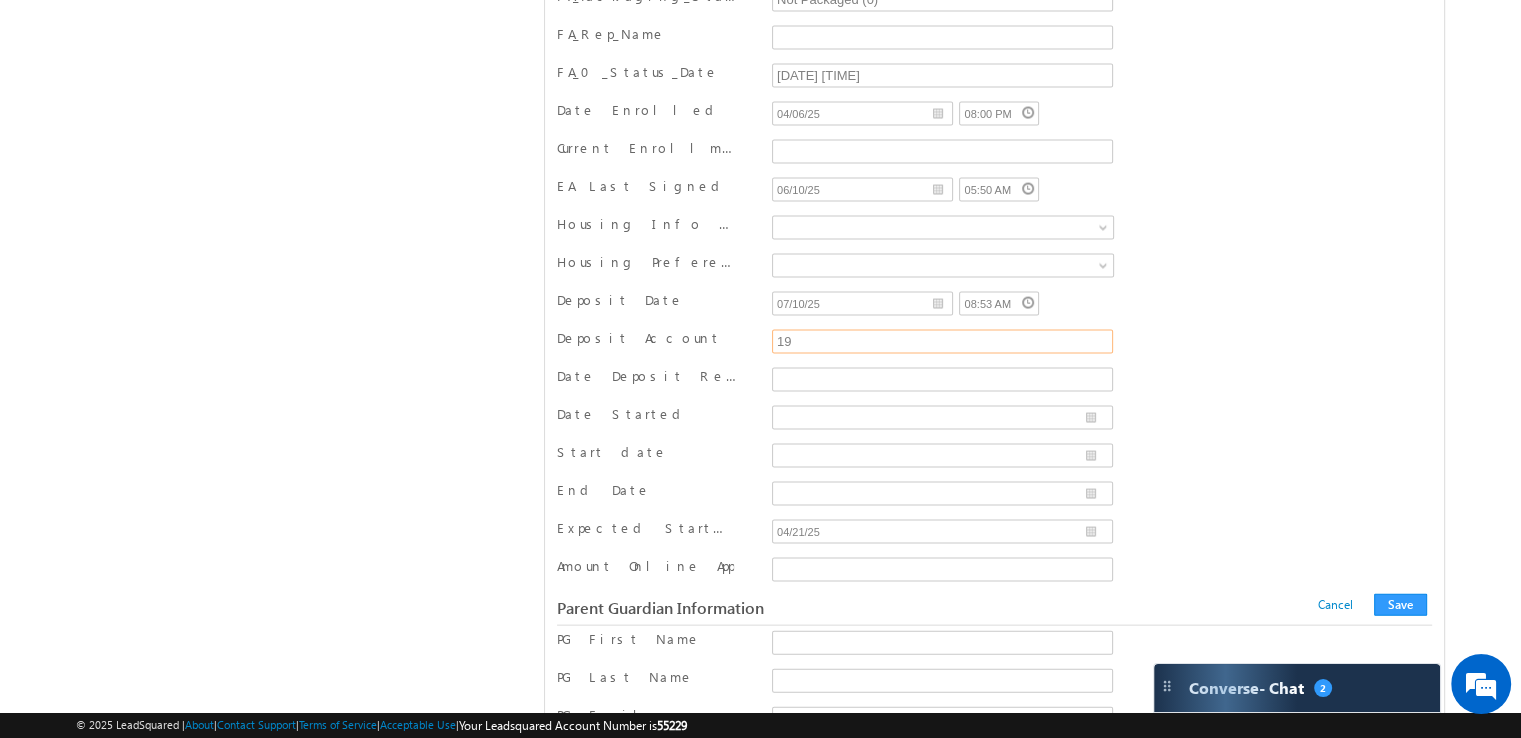 drag, startPoint x: 868, startPoint y: 311, endPoint x: 709, endPoint y: 300, distance: 159.38005 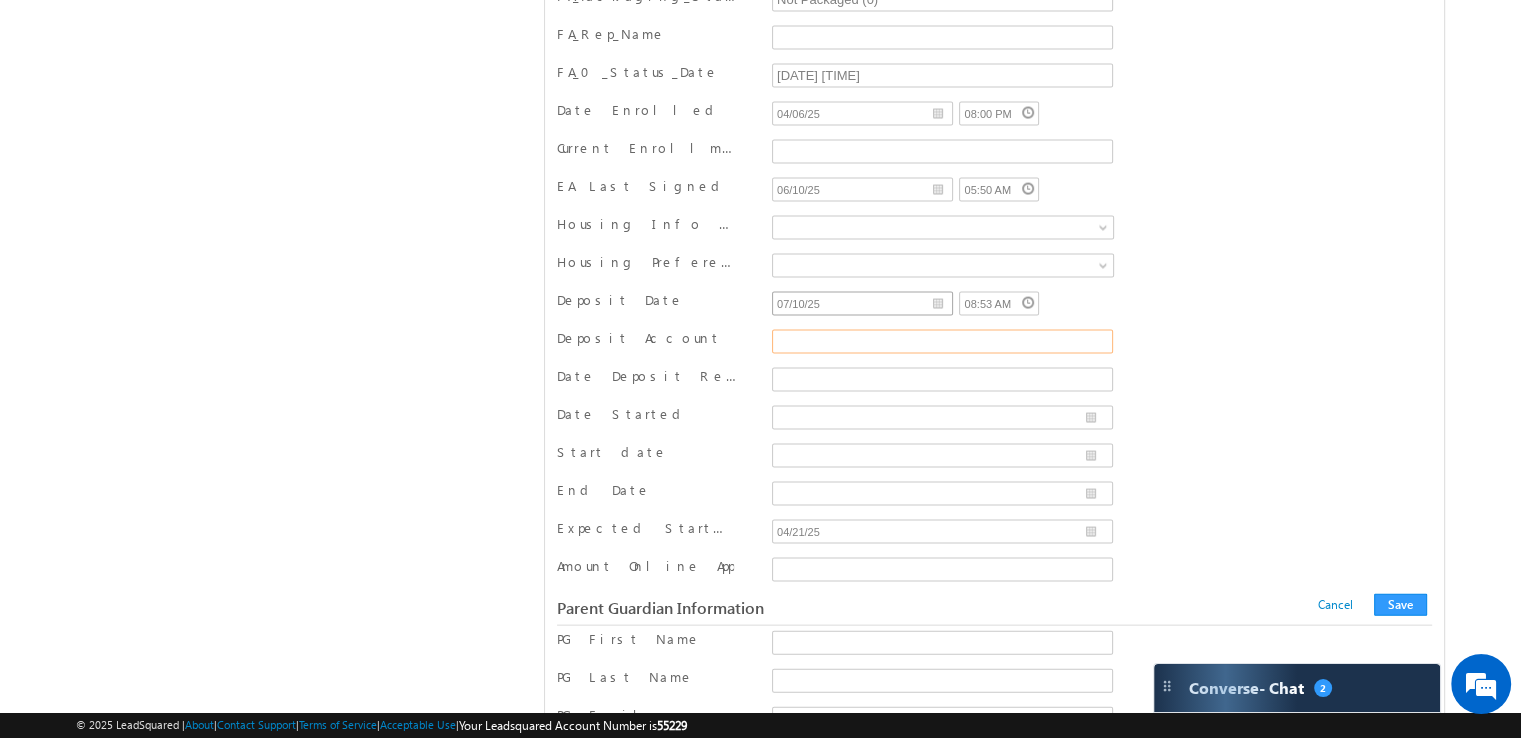 type 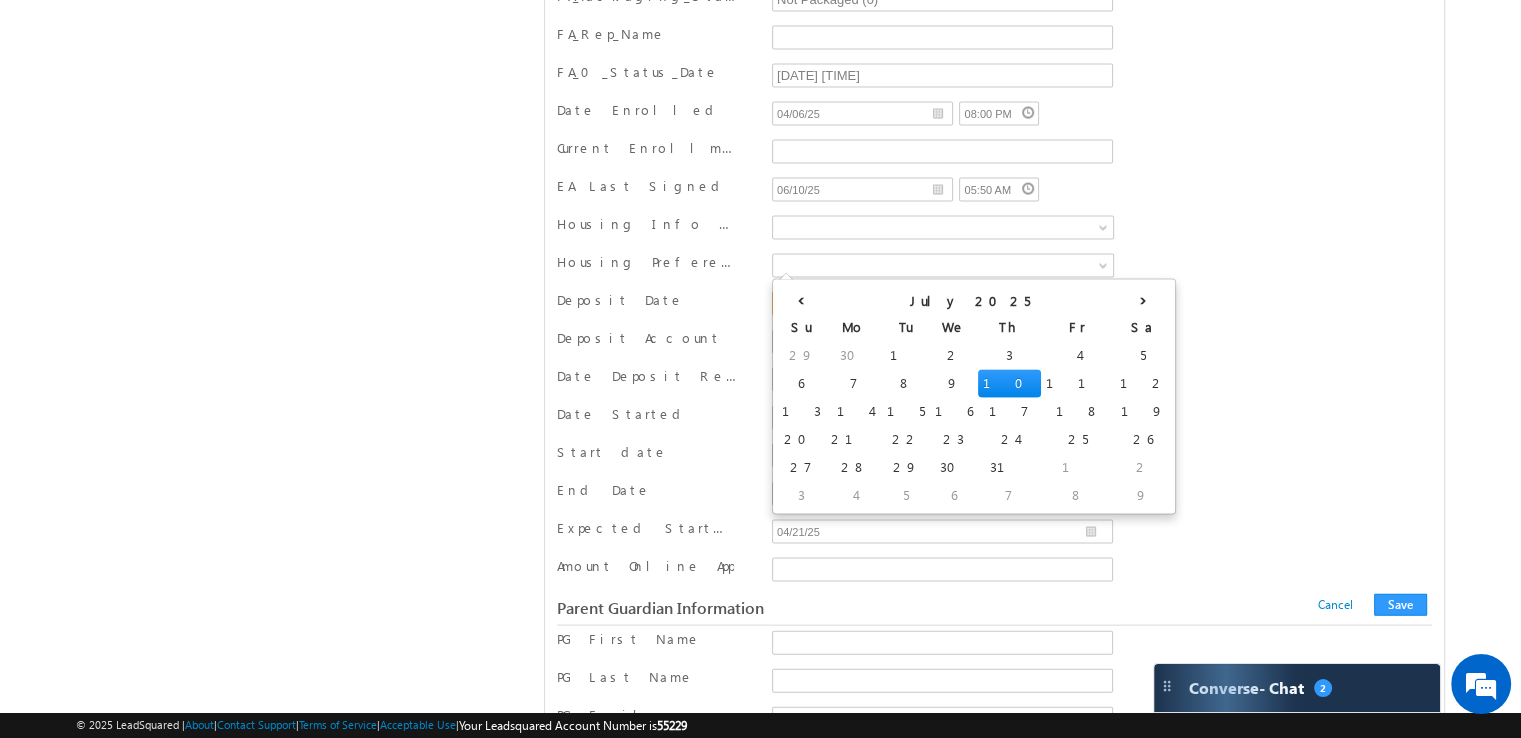 type on "__/__/__" 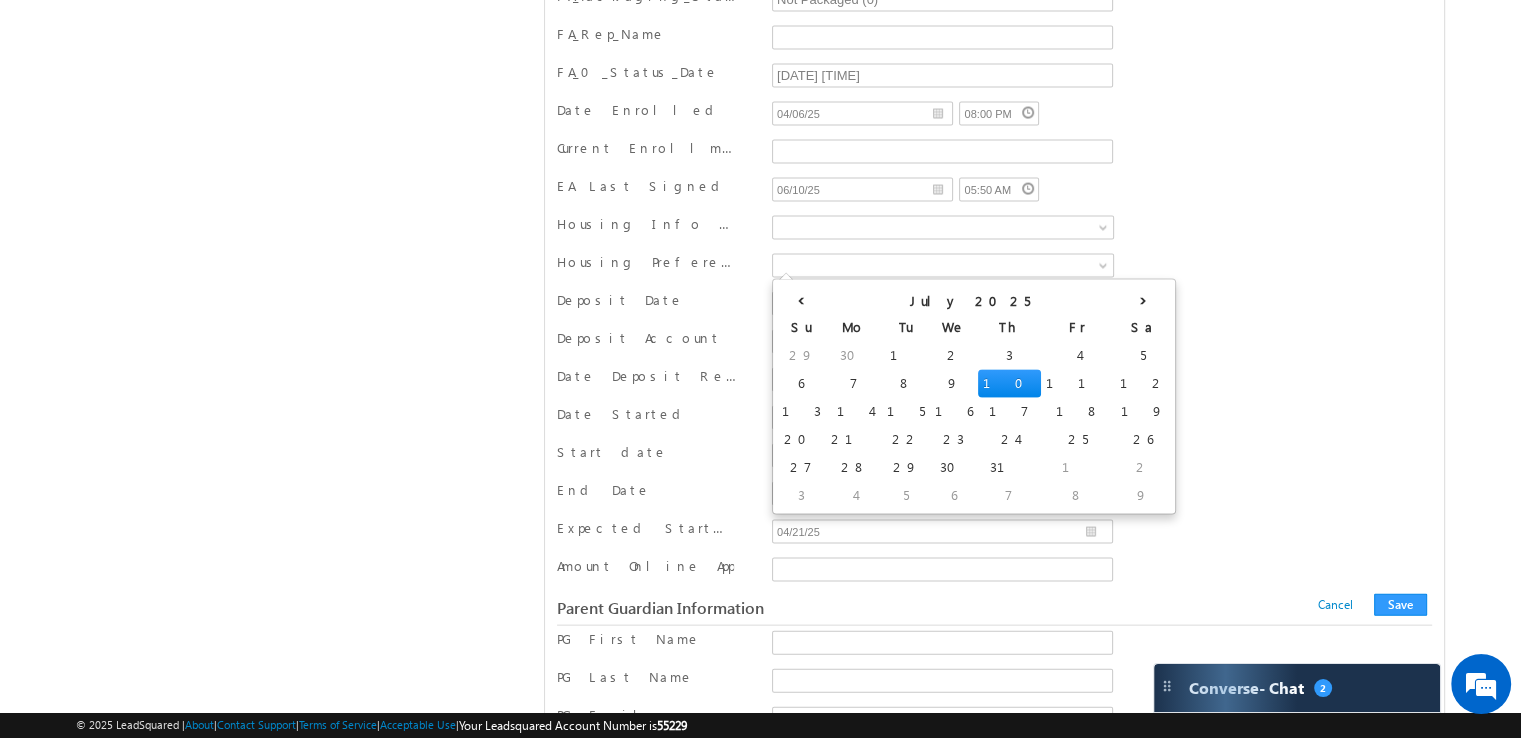type 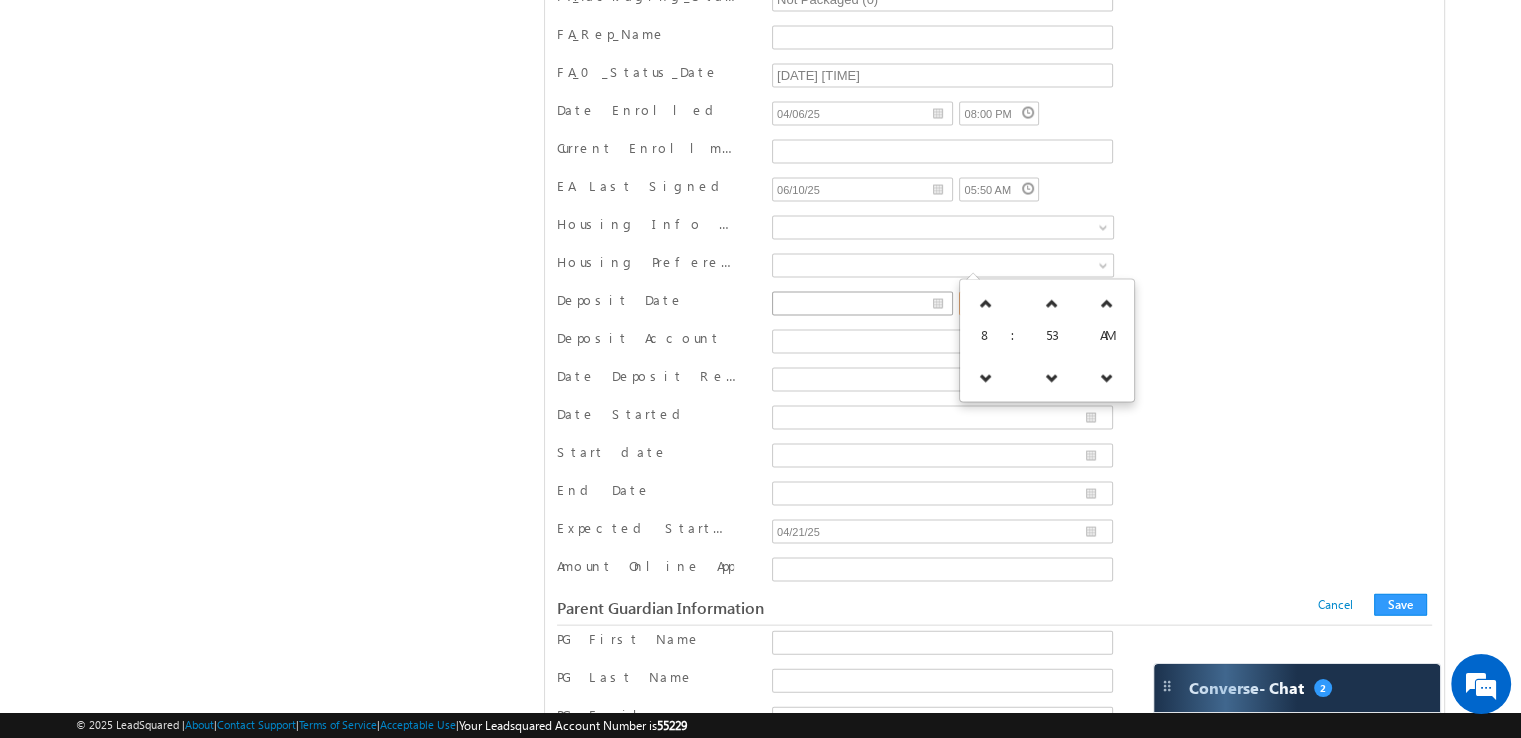 drag, startPoint x: 1012, startPoint y: 265, endPoint x: 906, endPoint y: 268, distance: 106.04244 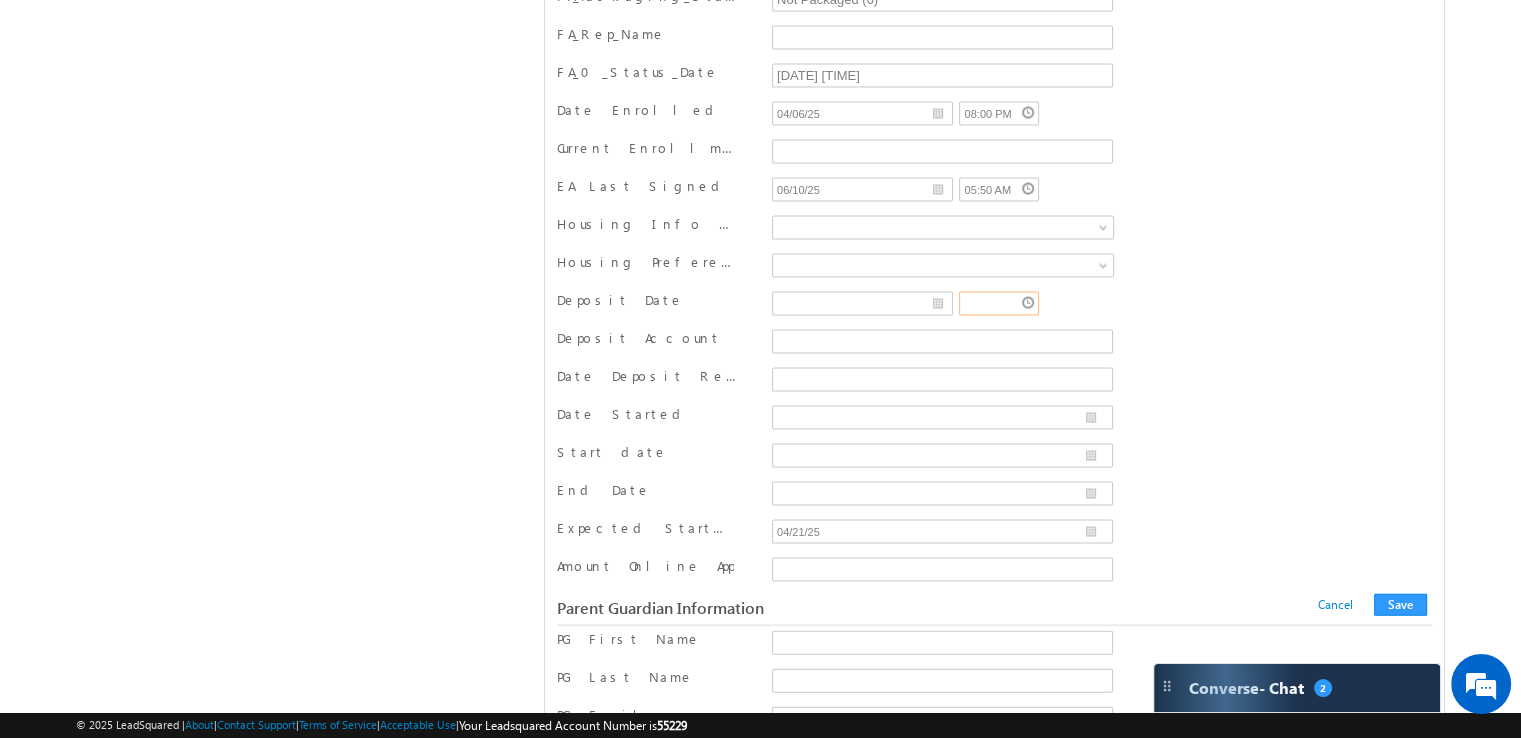 type 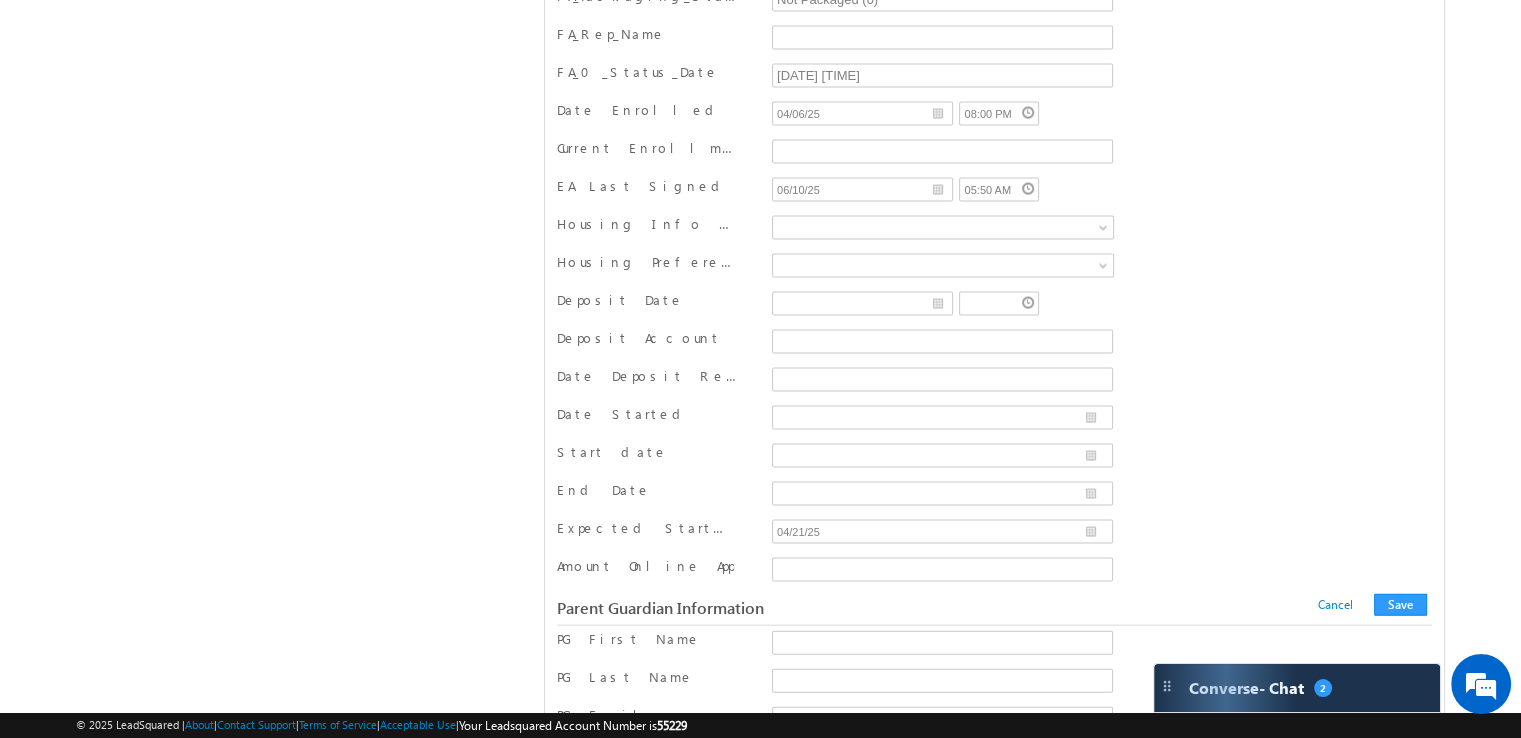 click on "Deposit Account" at bounding box center [994, 344] 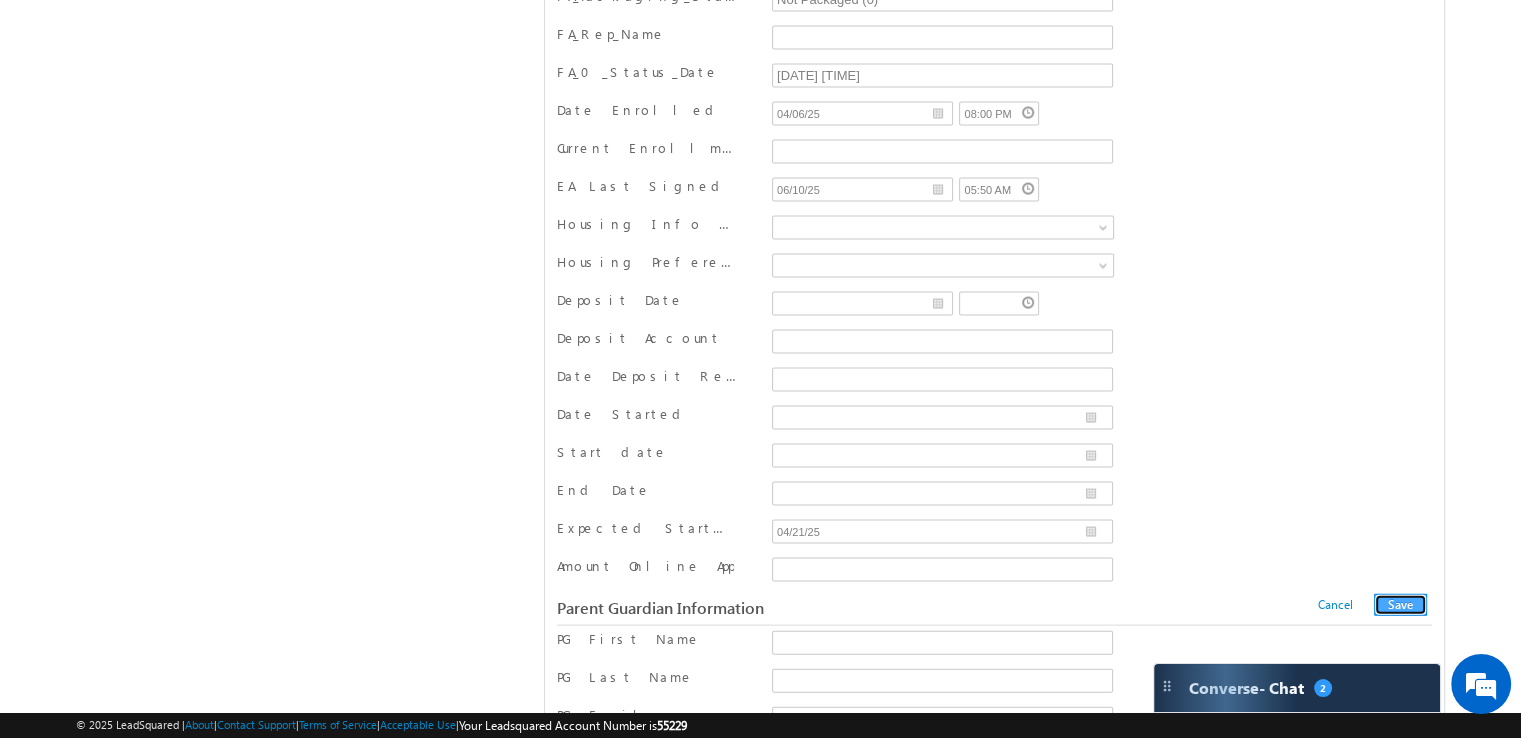 click on "Save" at bounding box center (1400, 605) 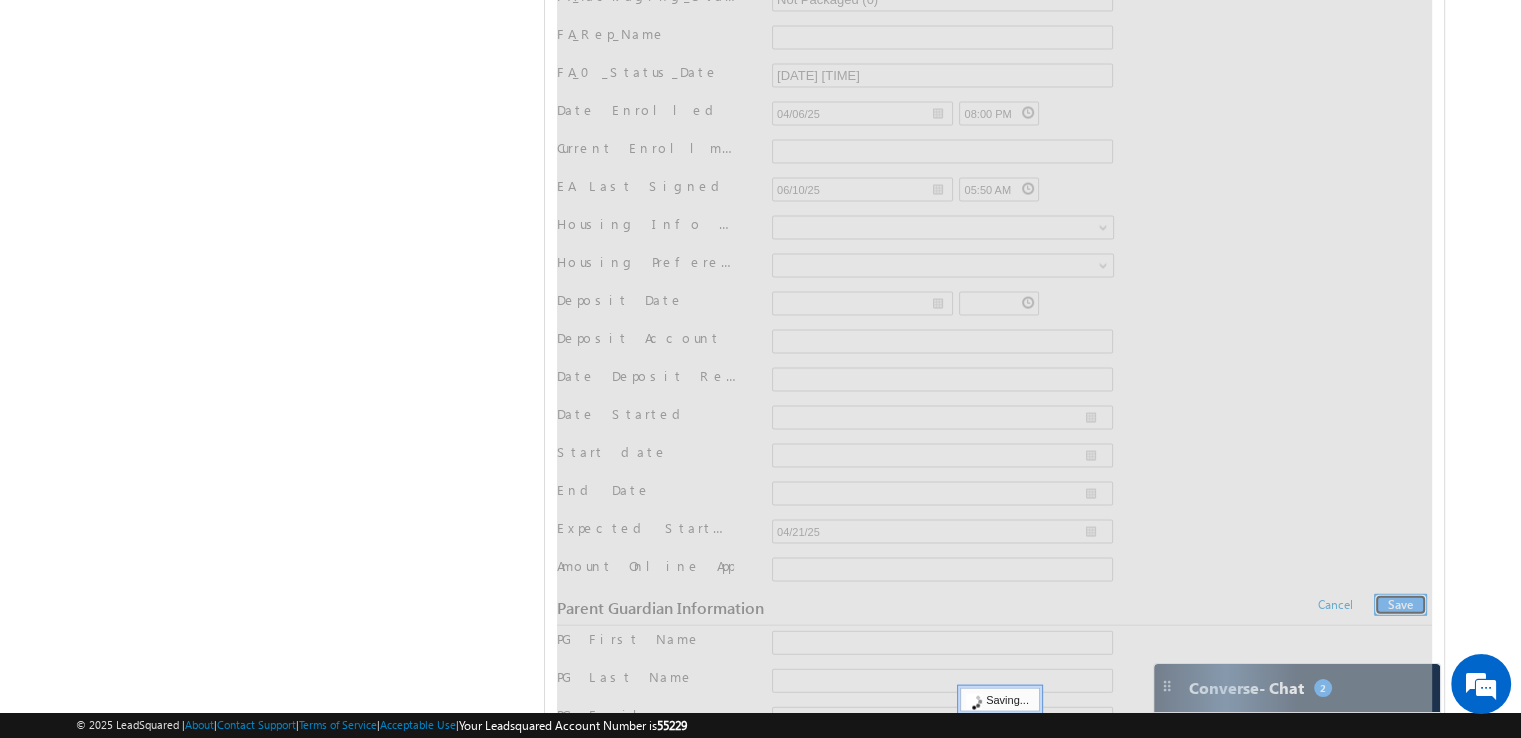 scroll, scrollTop: 0, scrollLeft: 0, axis: both 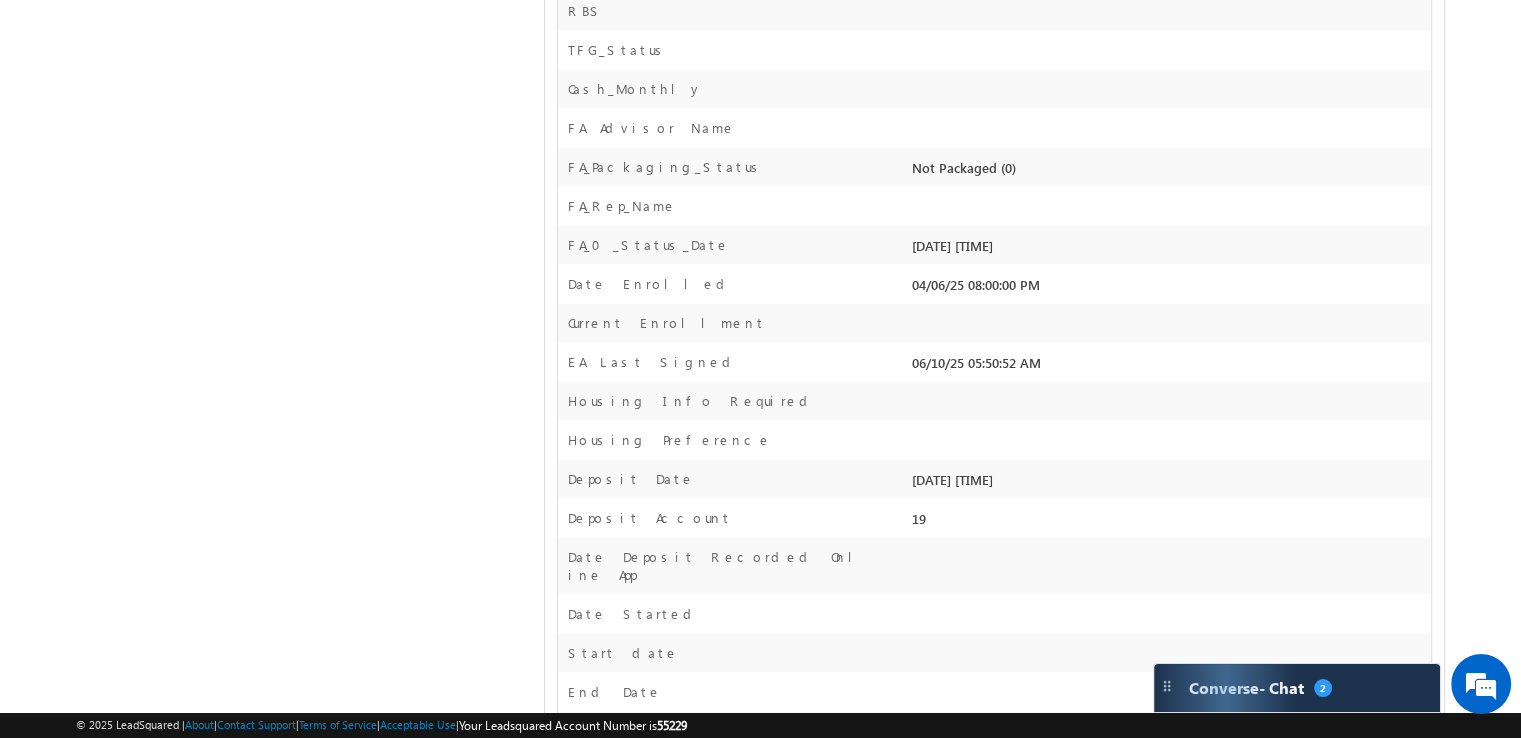 drag, startPoint x: 1047, startPoint y: 372, endPoint x: 909, endPoint y: 361, distance: 138.43771 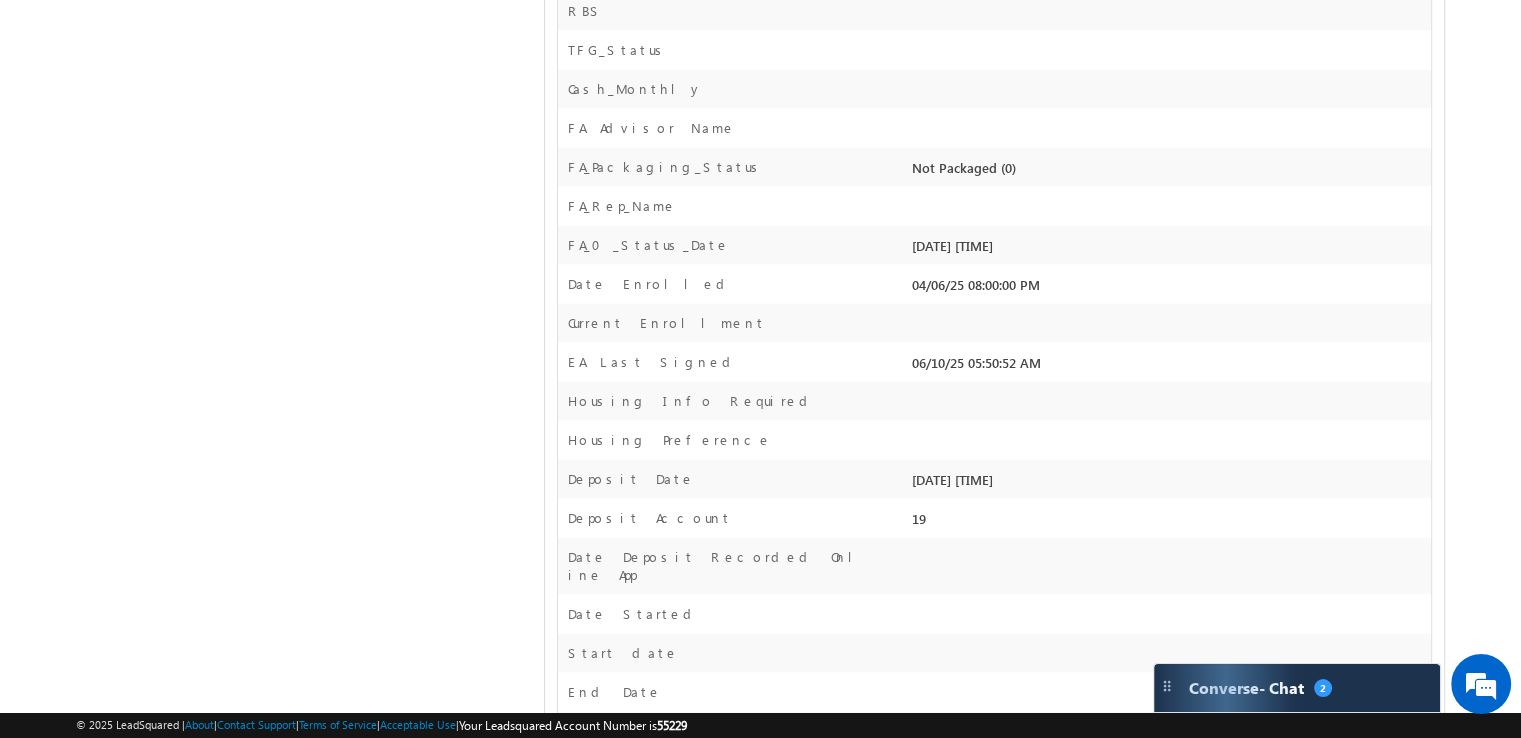 scroll, scrollTop: 0, scrollLeft: 0, axis: both 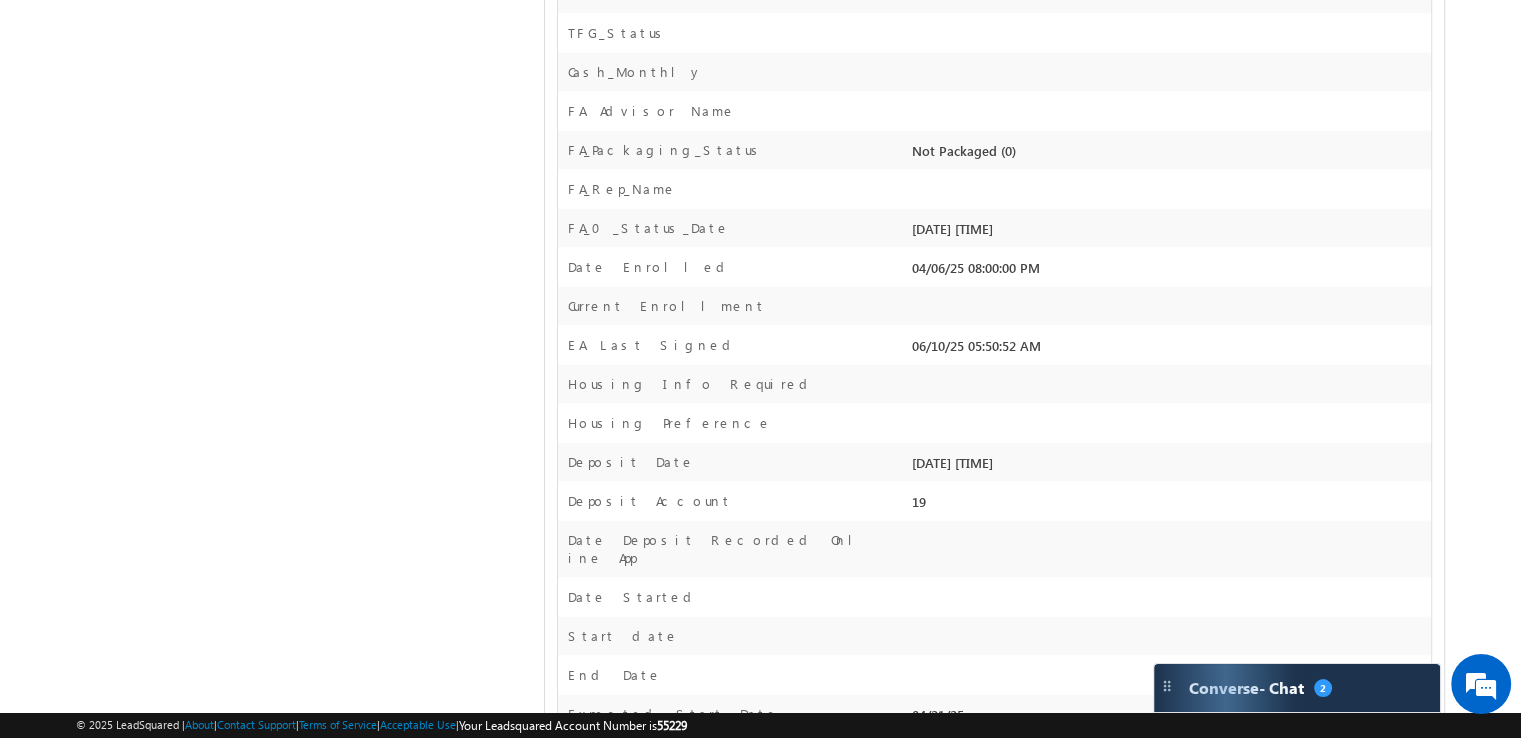 drag, startPoint x: 1039, startPoint y: 373, endPoint x: 928, endPoint y: 377, distance: 111.07205 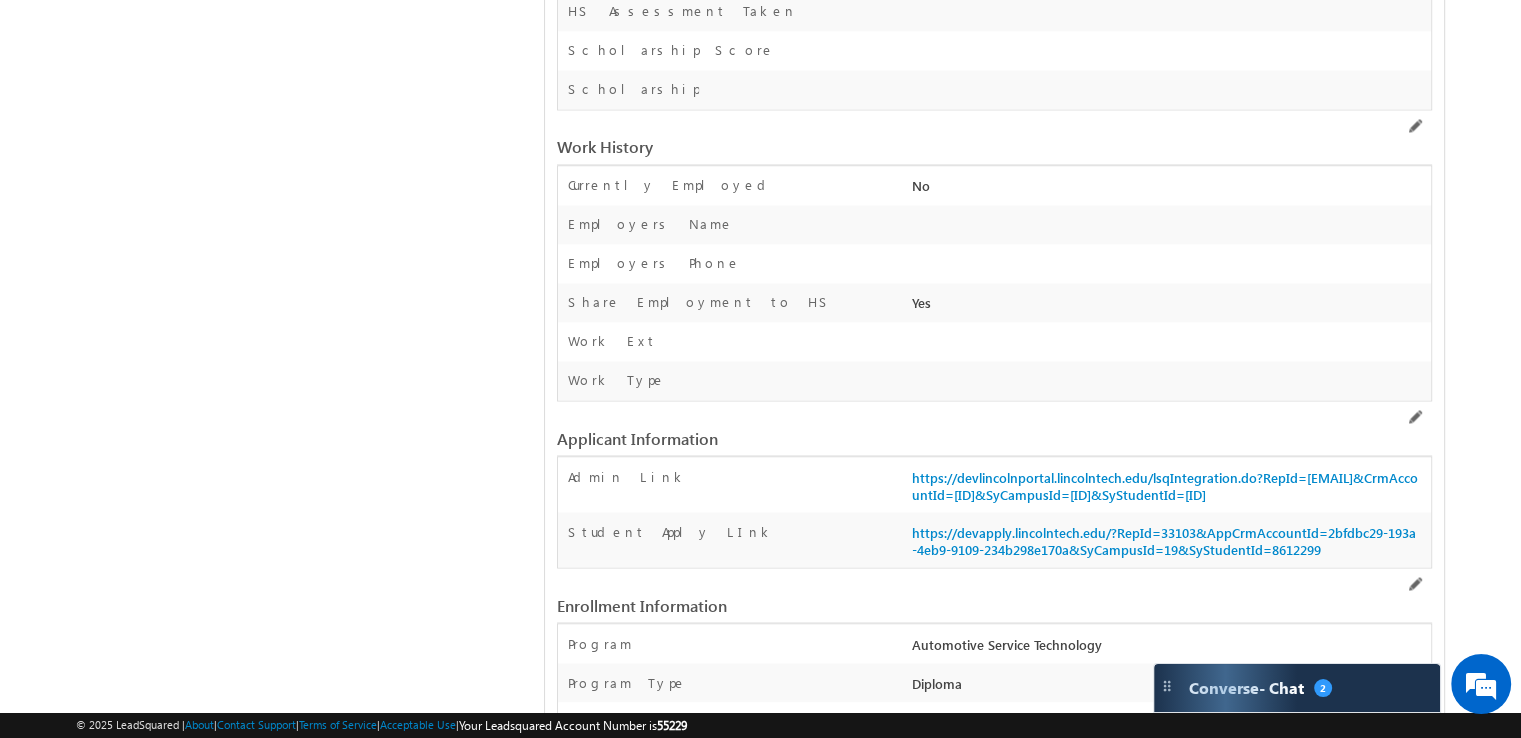 scroll, scrollTop: 2965, scrollLeft: 0, axis: vertical 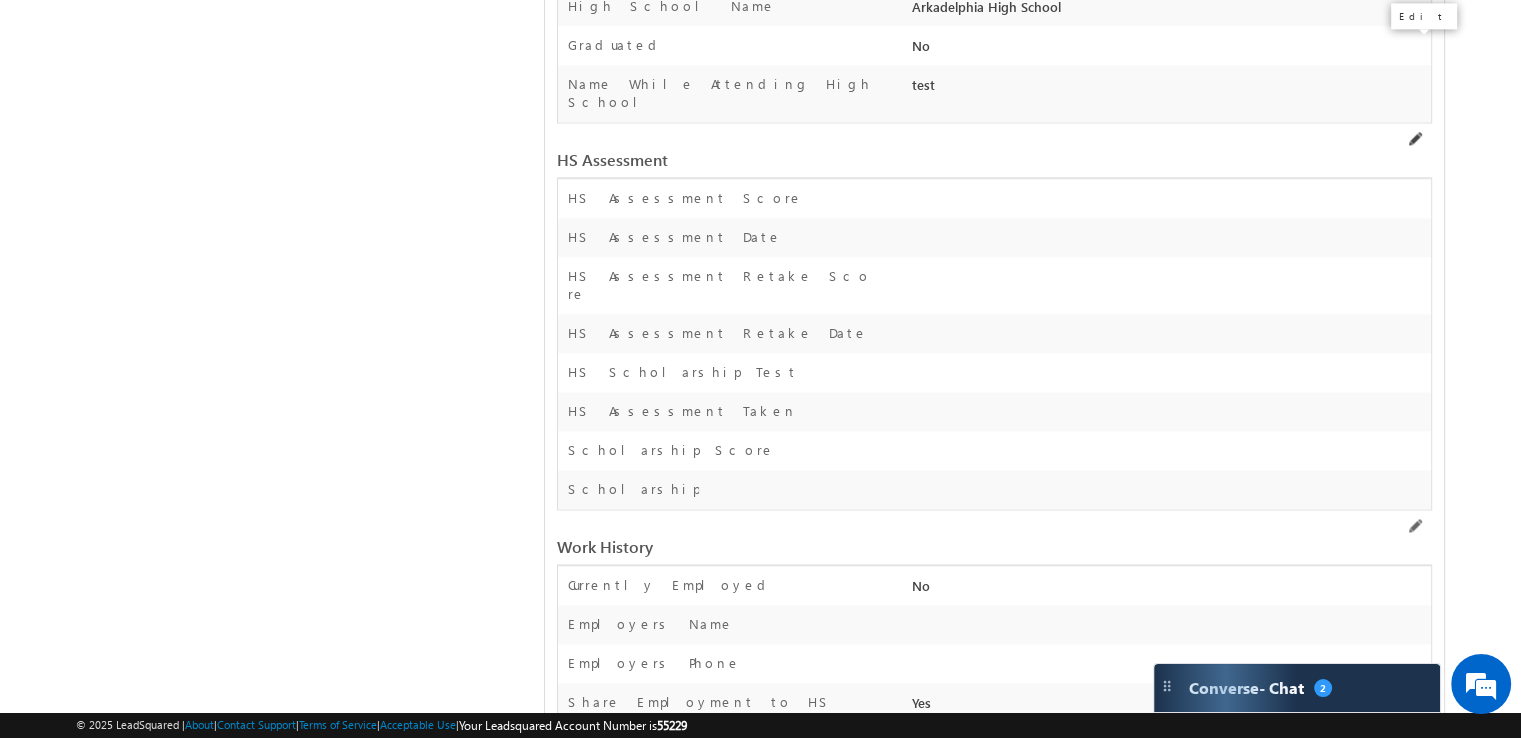 click at bounding box center [1414, 139] 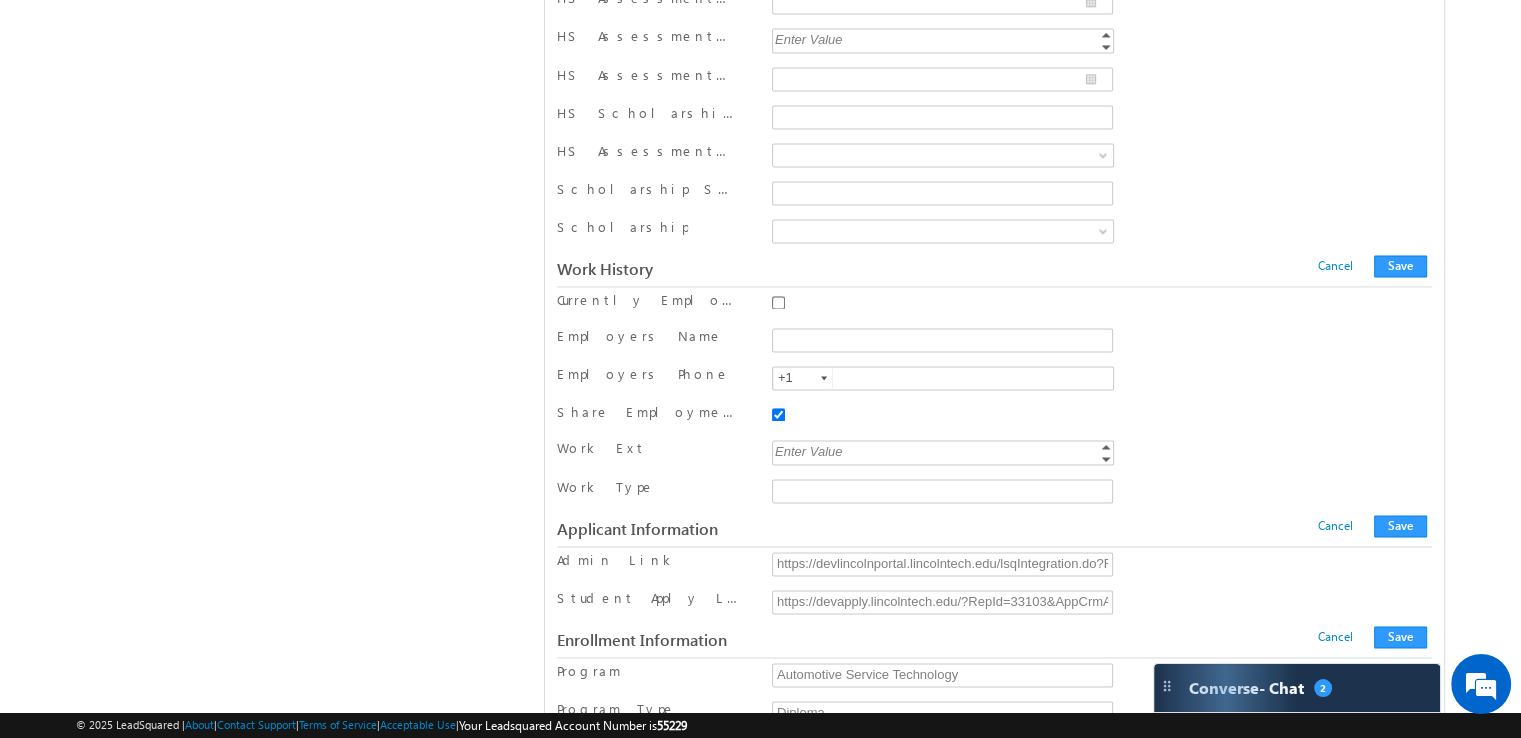 scroll, scrollTop: 4057, scrollLeft: 0, axis: vertical 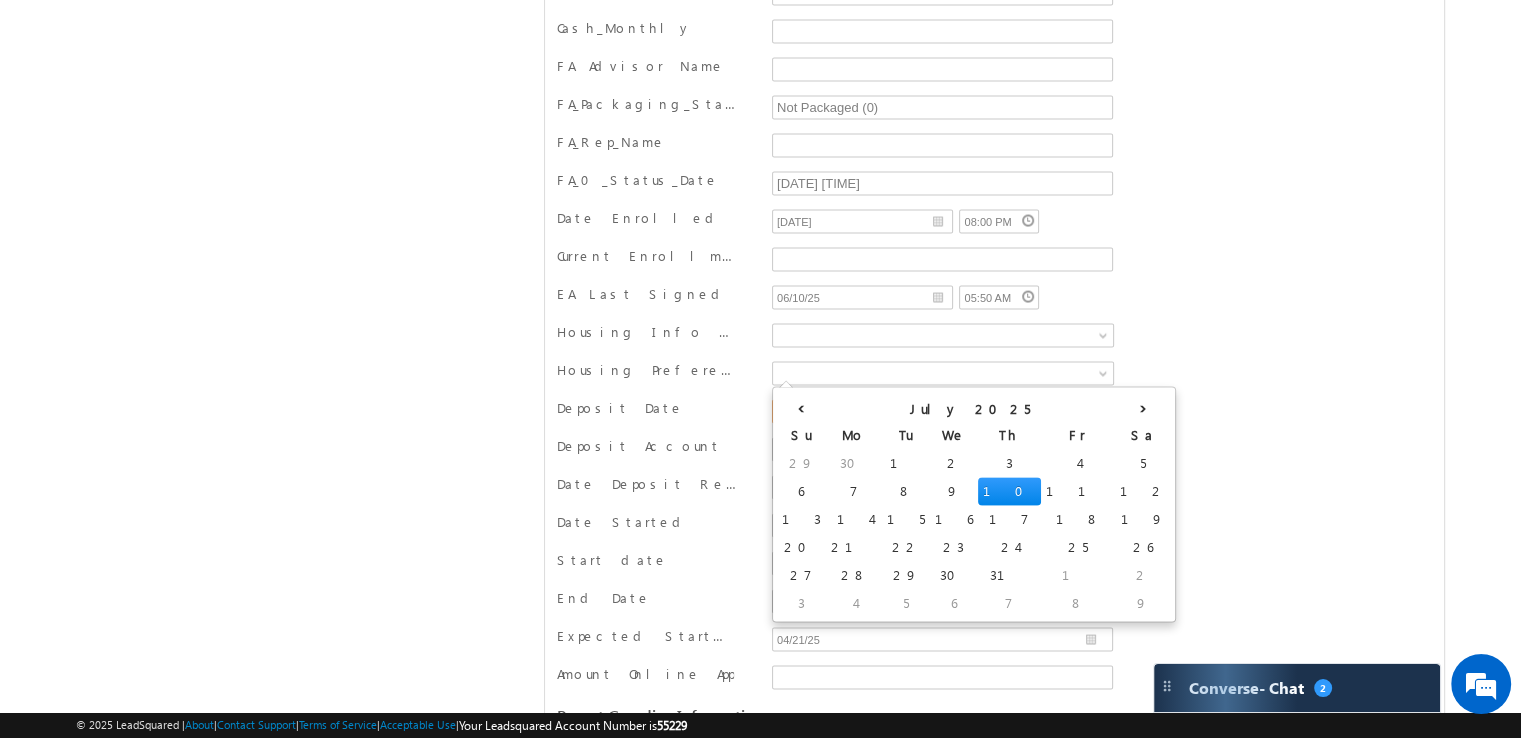 type on "__/__/__" 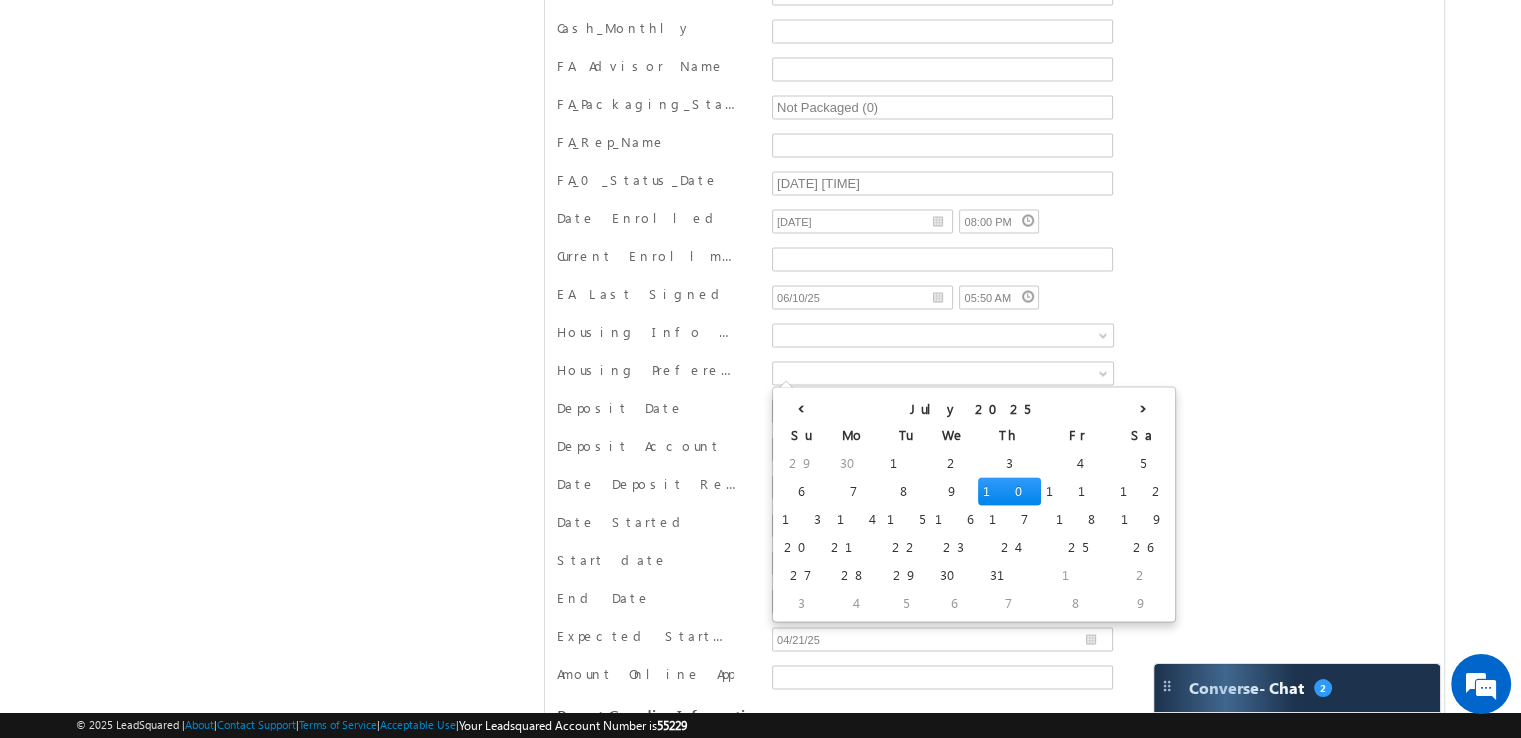type 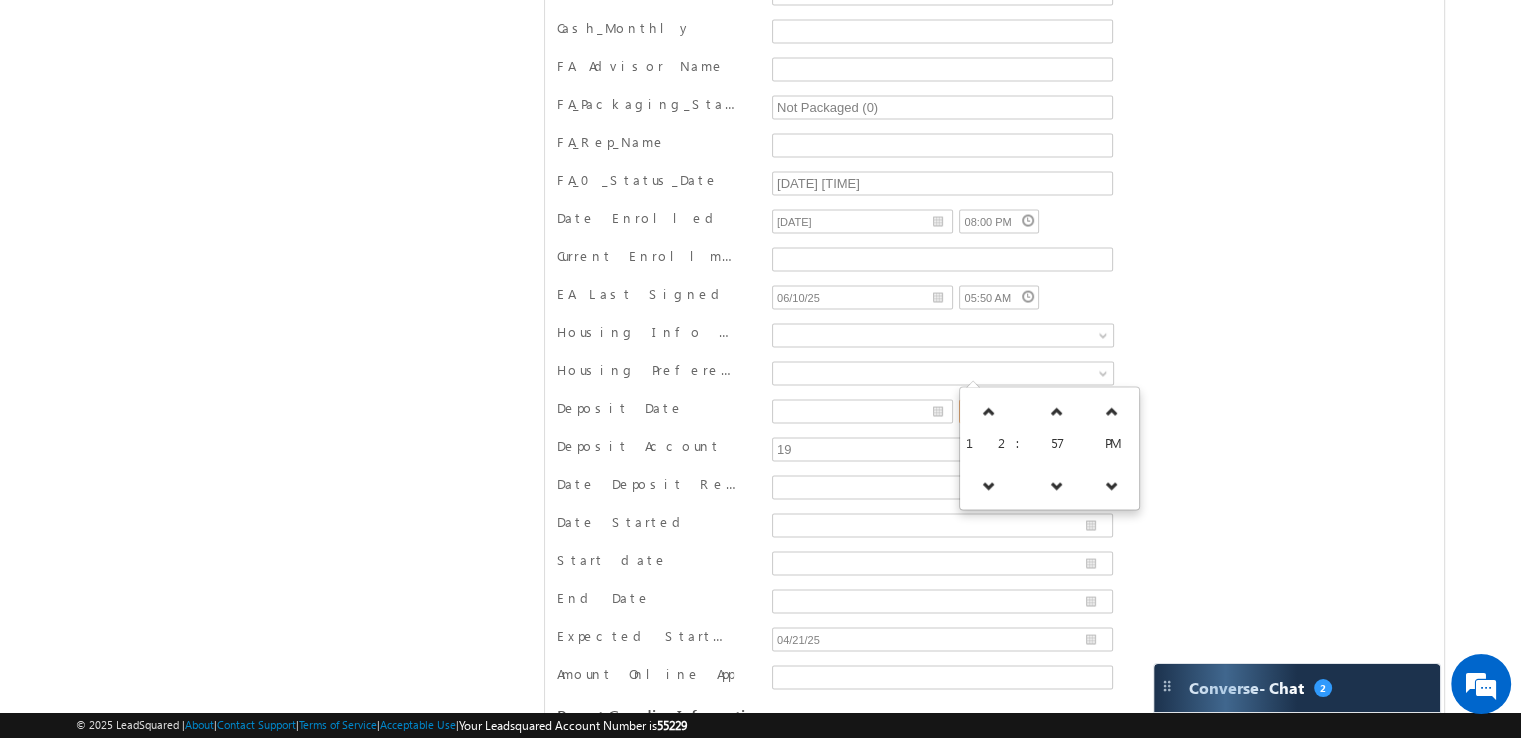 click on "12:57 PM" at bounding box center [999, 412] 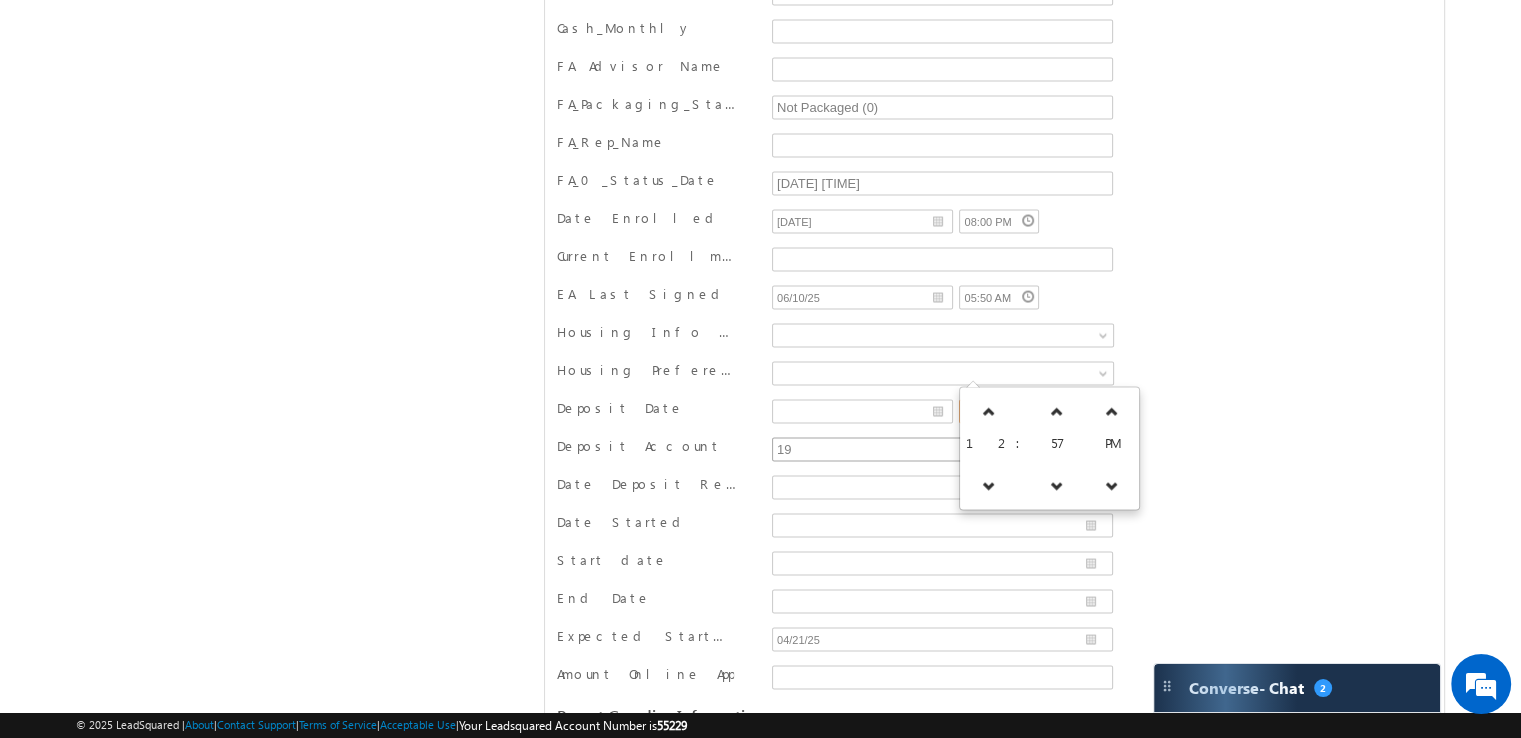 type 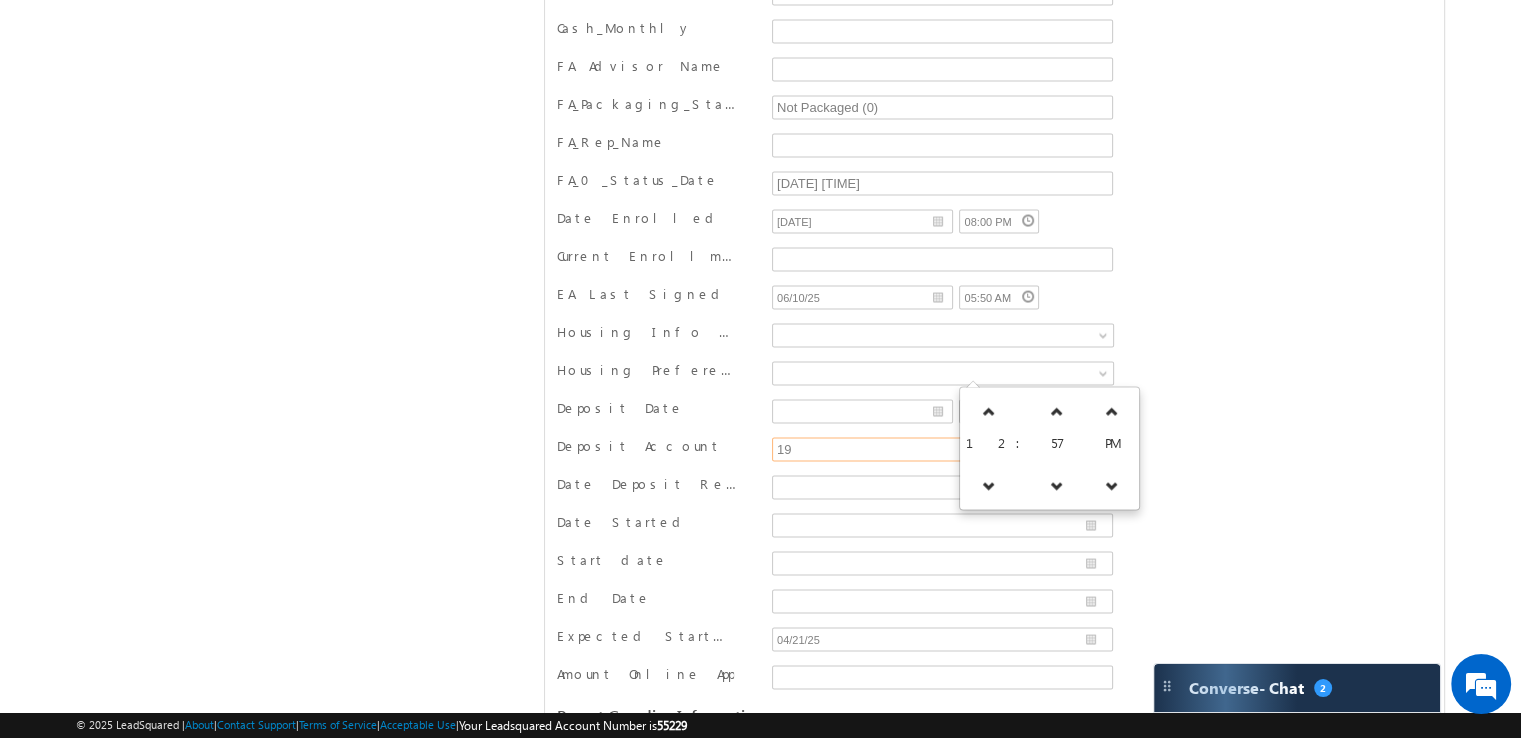 drag, startPoint x: 816, startPoint y: 412, endPoint x: 749, endPoint y: 405, distance: 67.36468 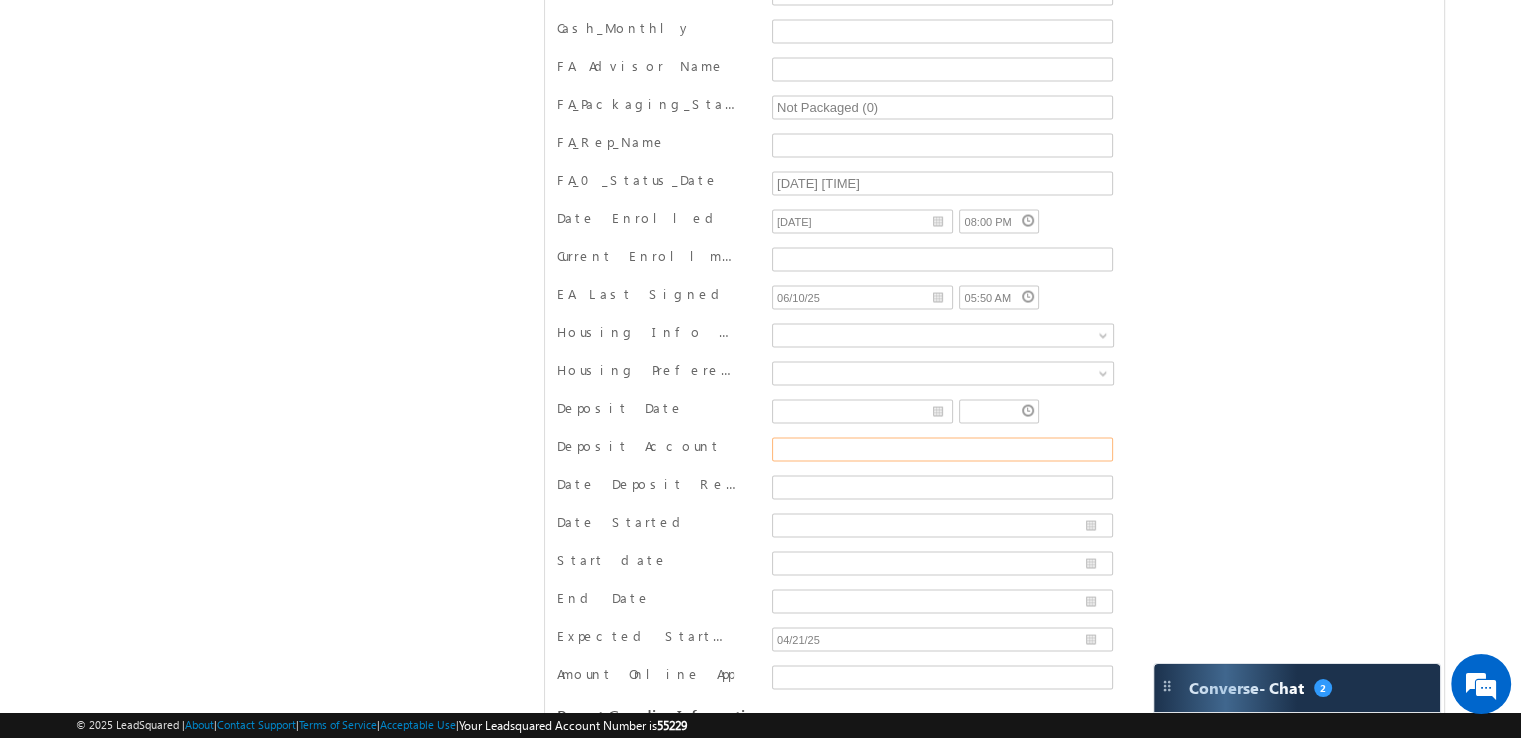 type 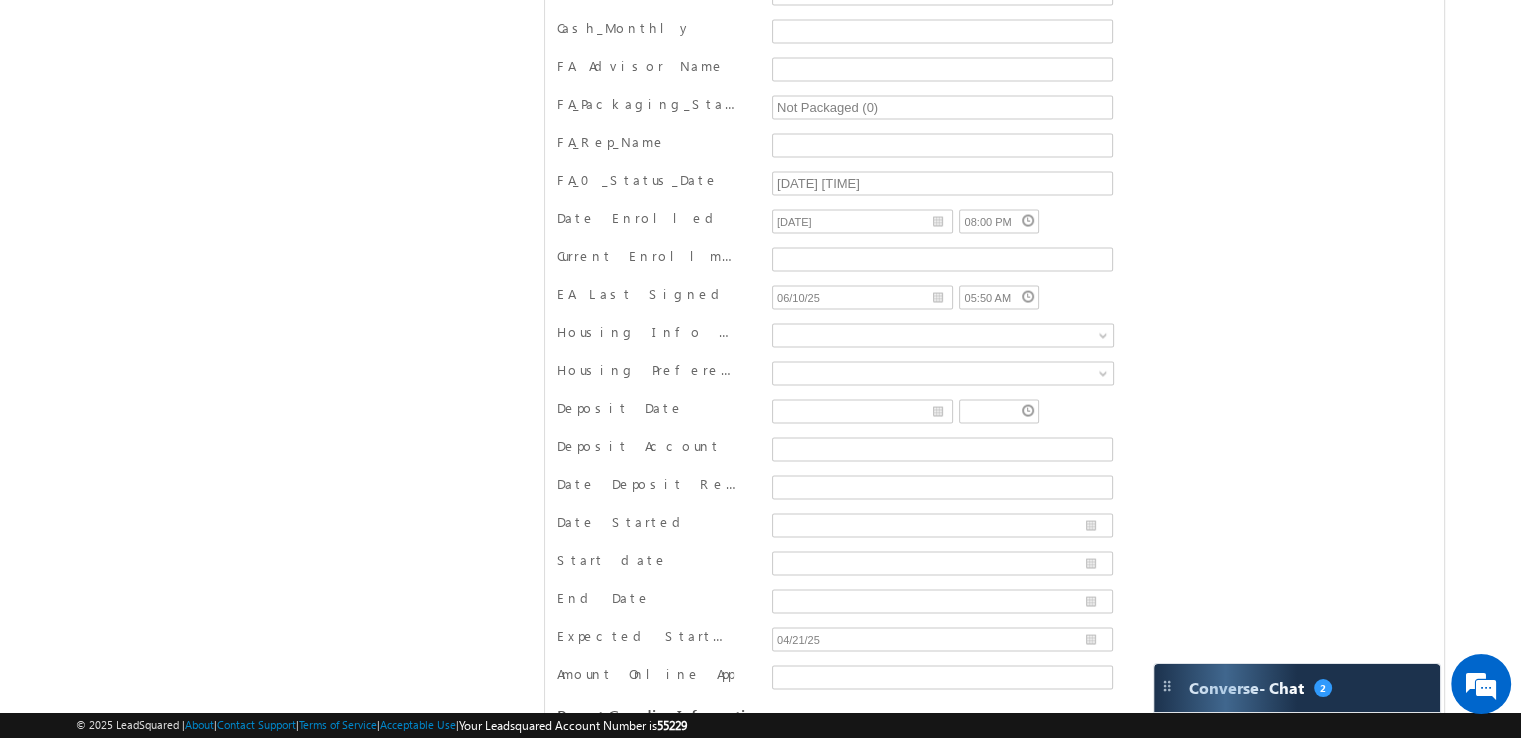 click on "Housing Preference
On Campus Off Campus" at bounding box center (994, 376) 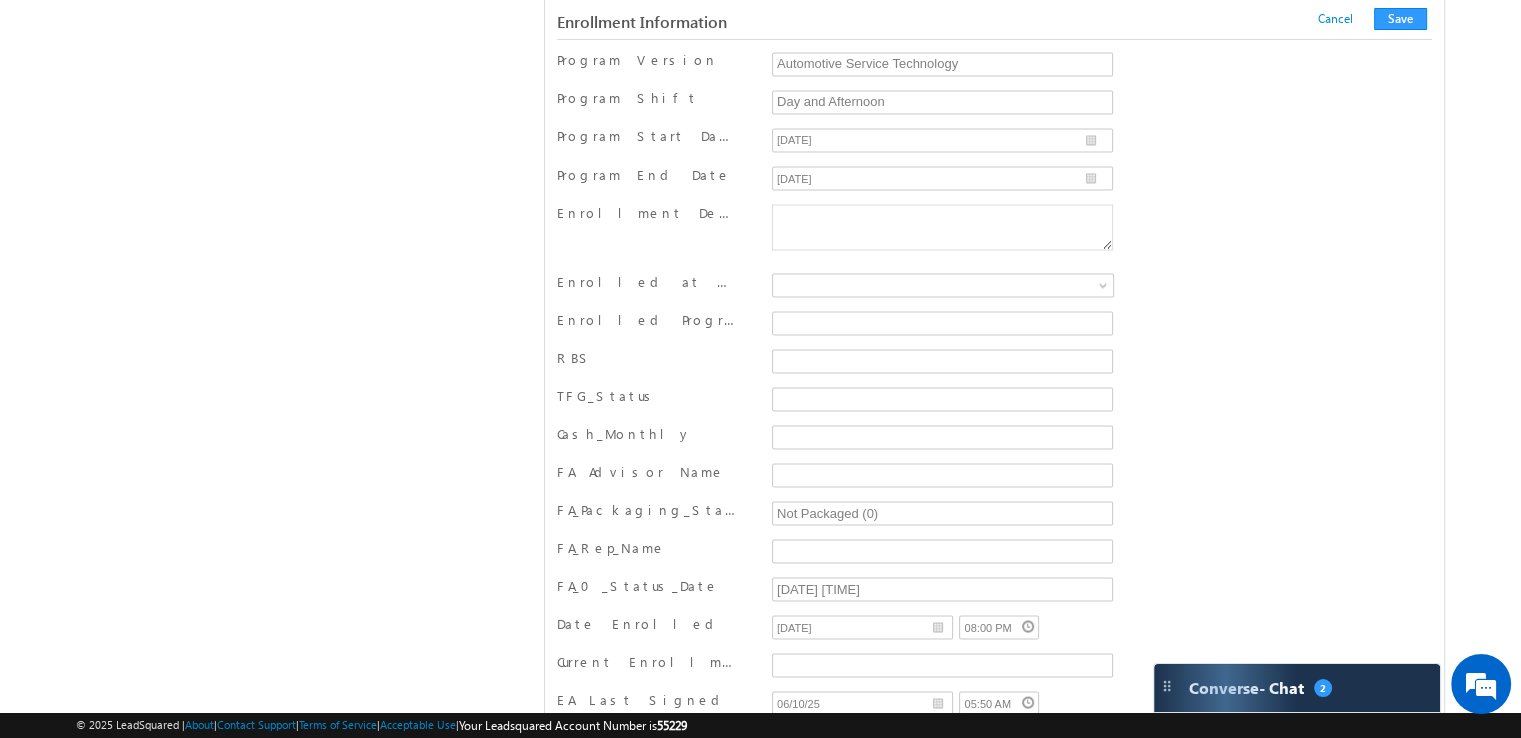 scroll, scrollTop: 2457, scrollLeft: 0, axis: vertical 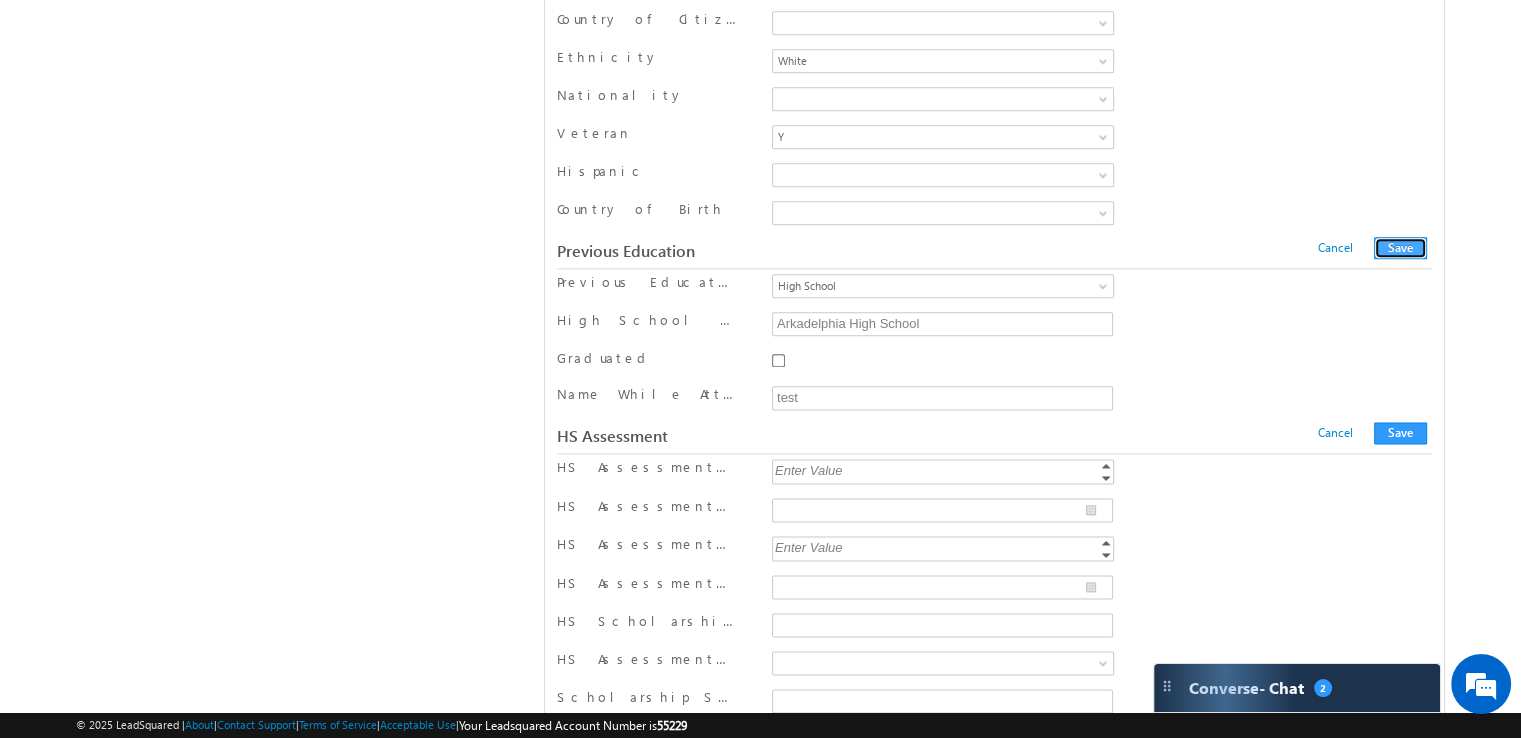 click on "Save" at bounding box center (1400, 248) 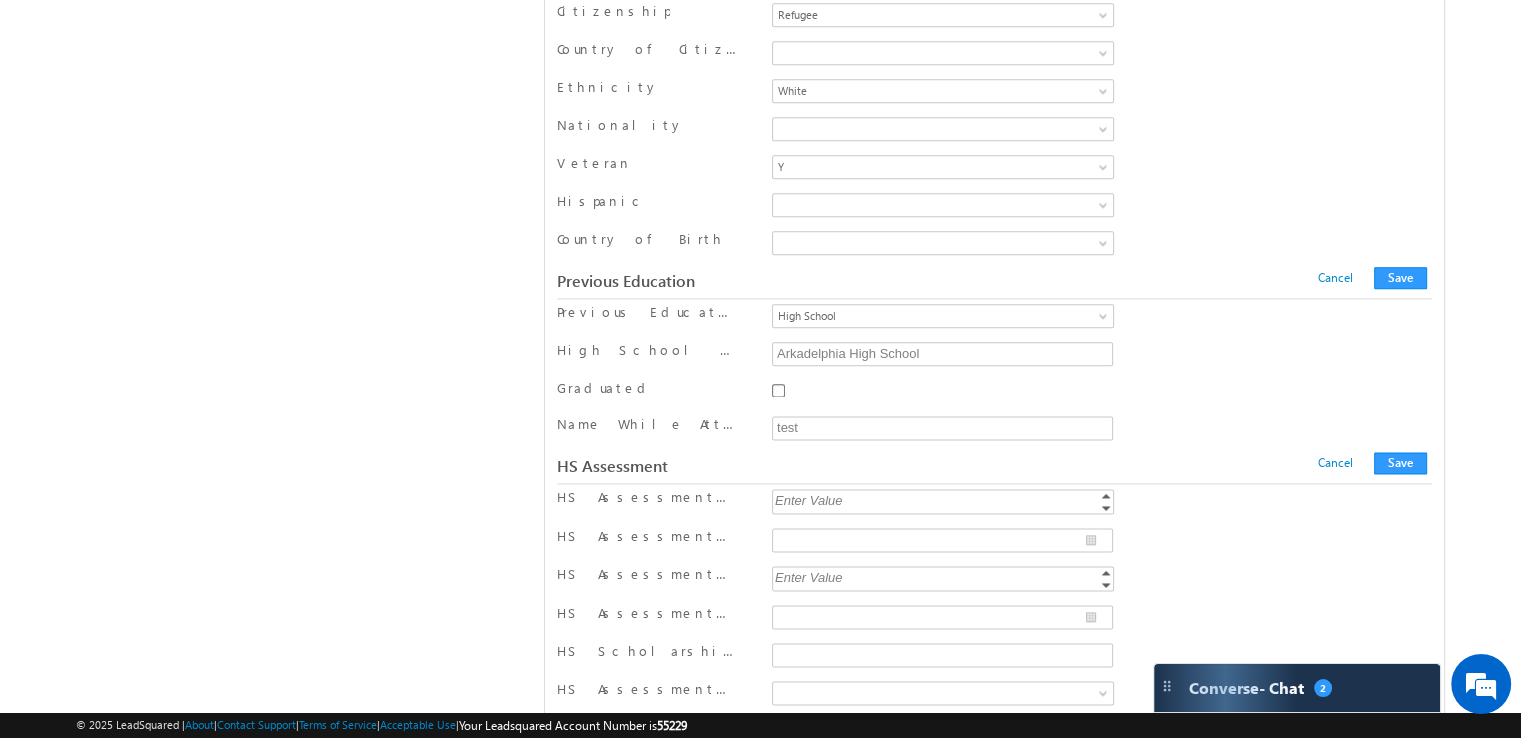 scroll, scrollTop: 93, scrollLeft: 0, axis: vertical 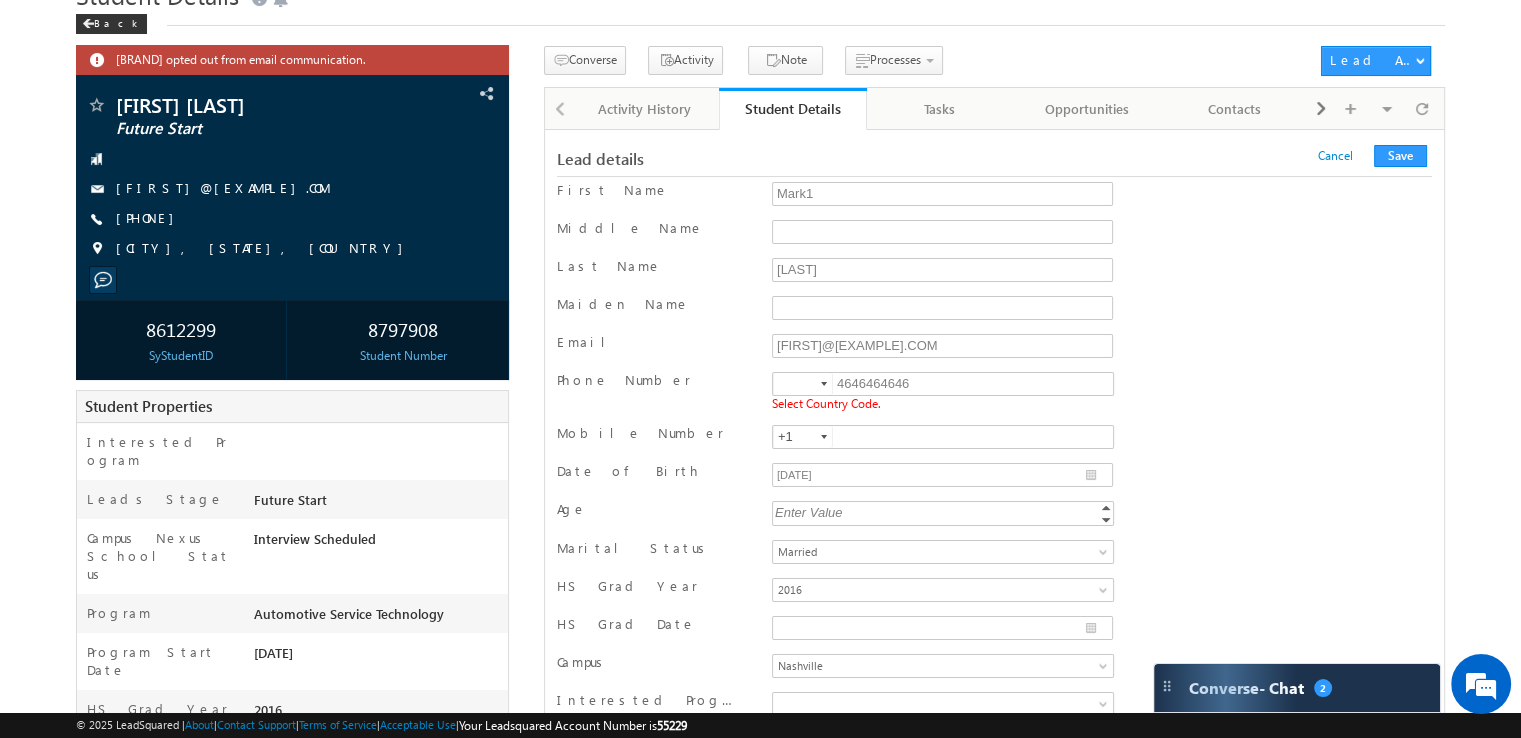click at bounding box center [824, 384] 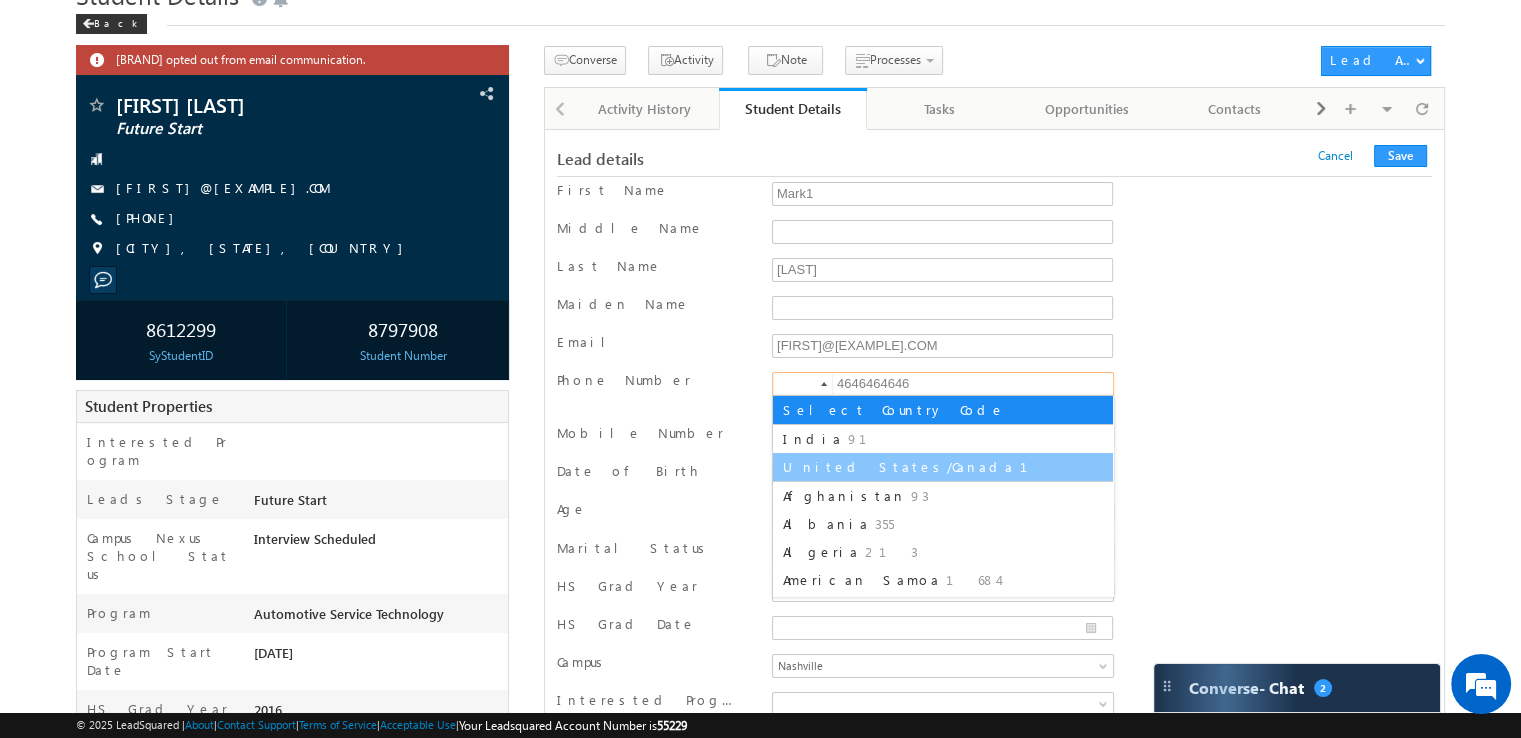 click on "United States/Canada" at bounding box center (899, 466) 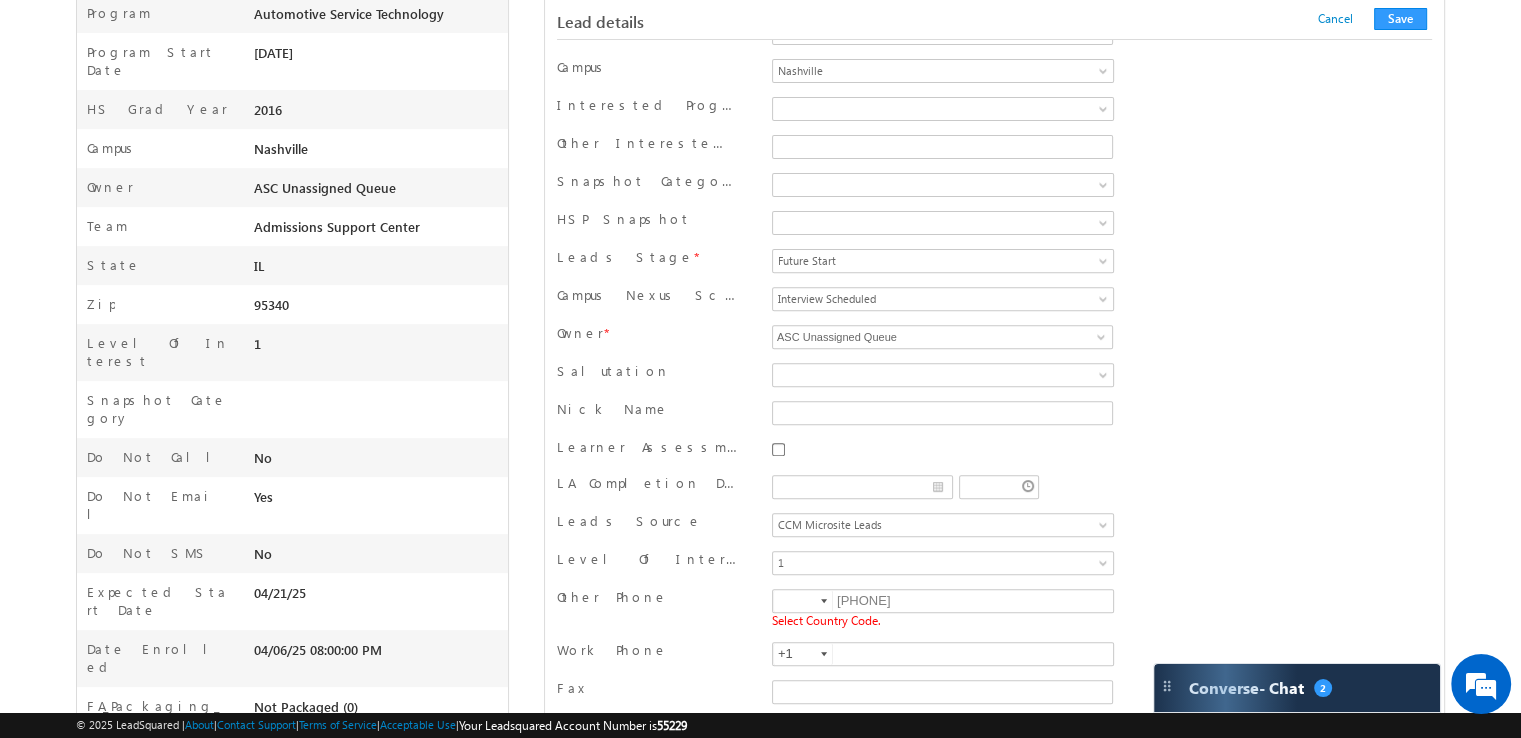 scroll, scrollTop: 893, scrollLeft: 0, axis: vertical 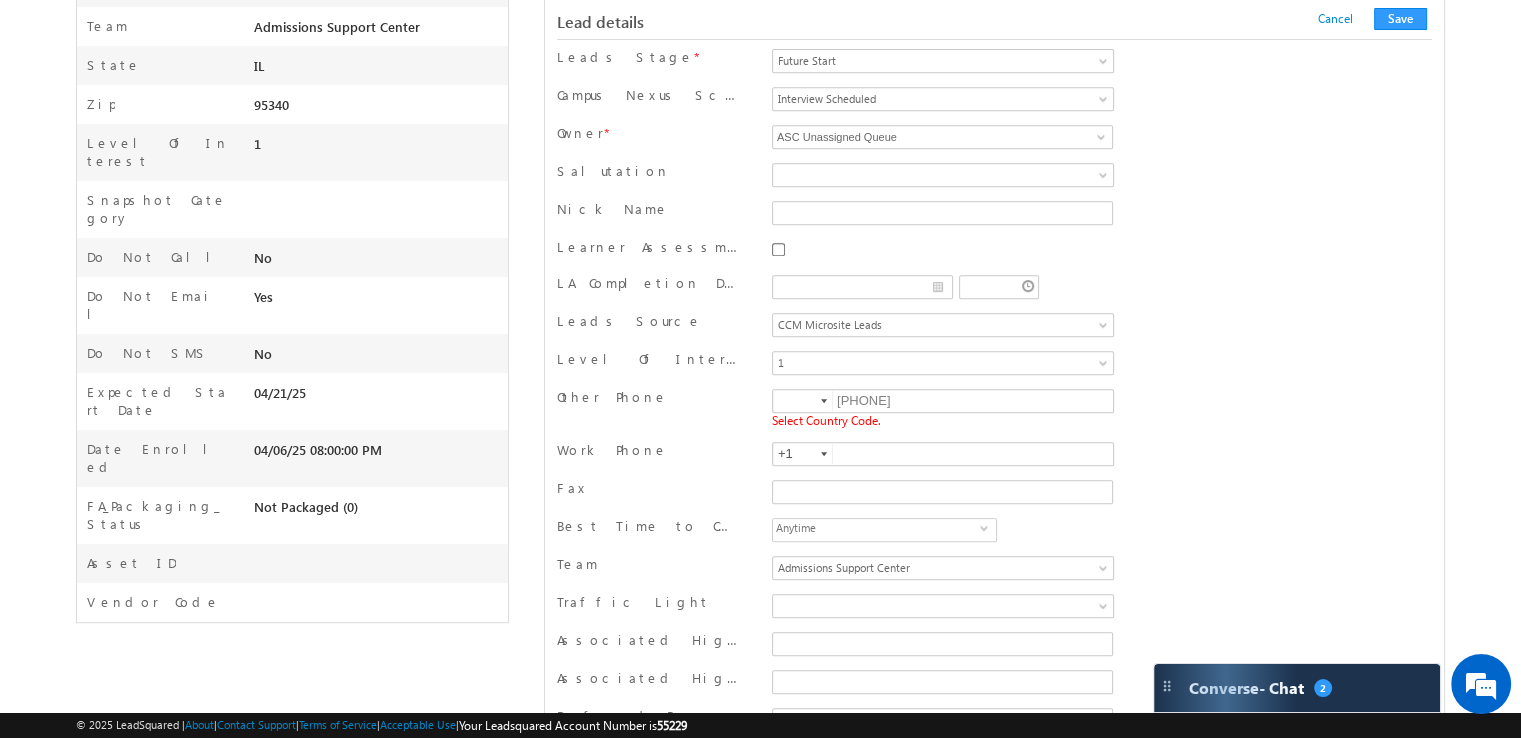 click at bounding box center (824, 401) 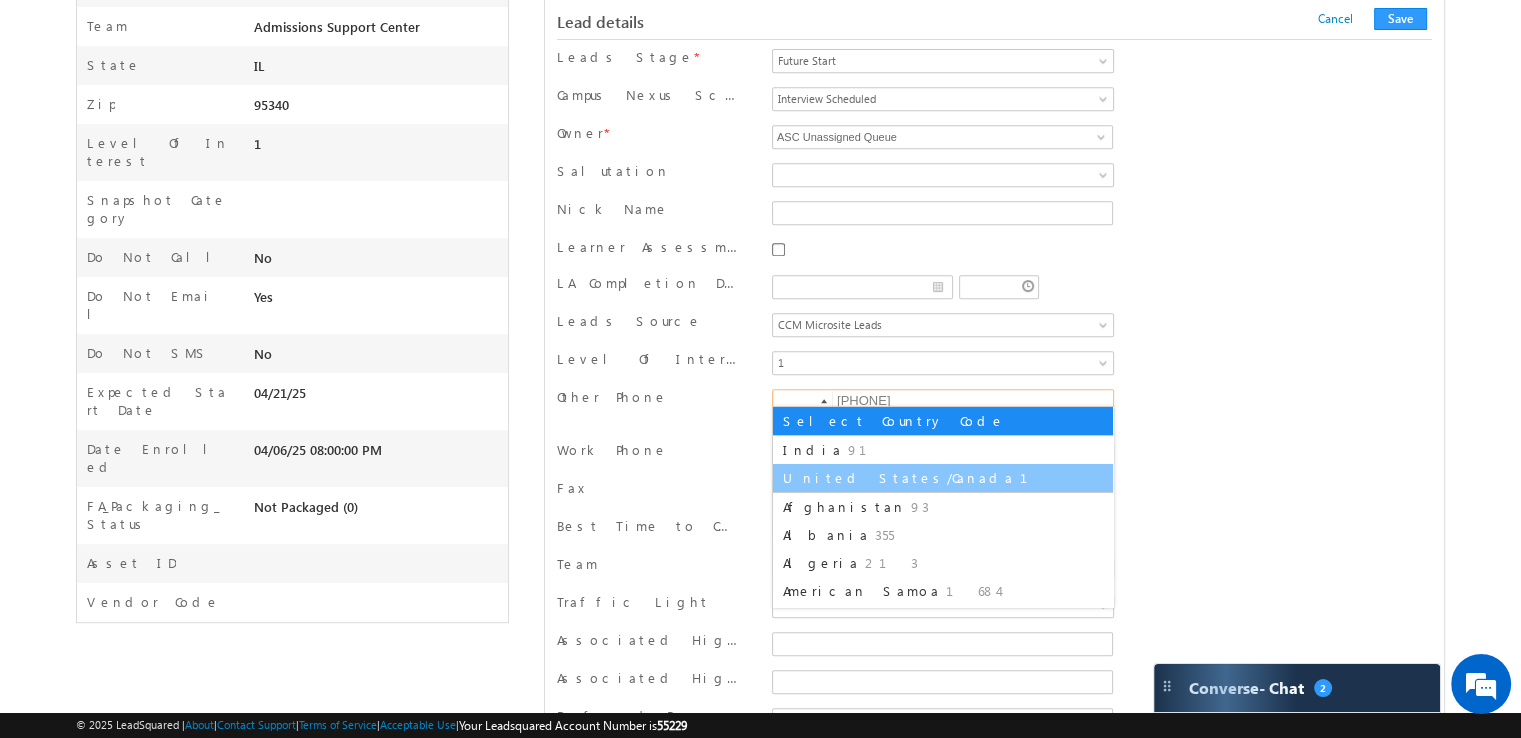 click on "United States/Canada" at bounding box center [899, 477] 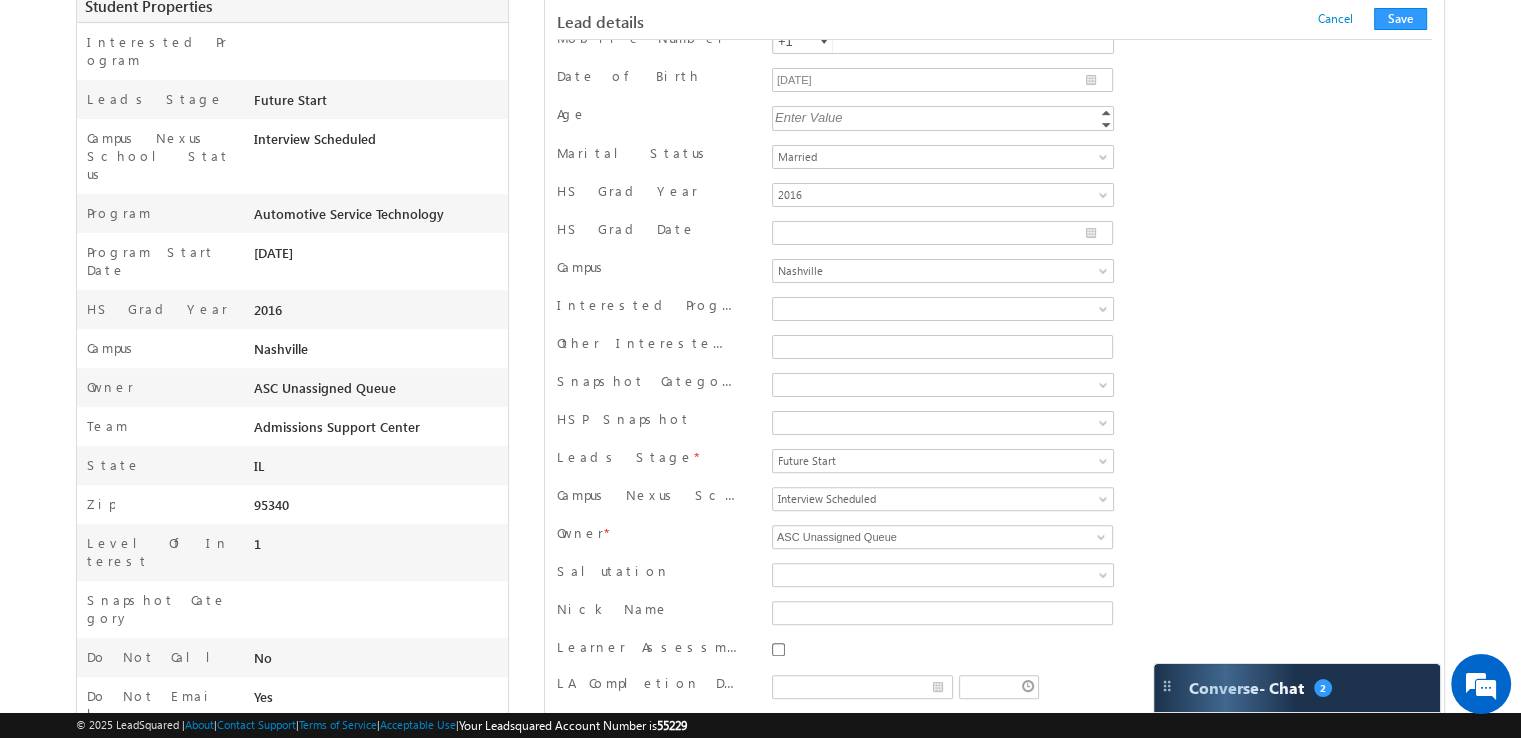 scroll, scrollTop: 93, scrollLeft: 0, axis: vertical 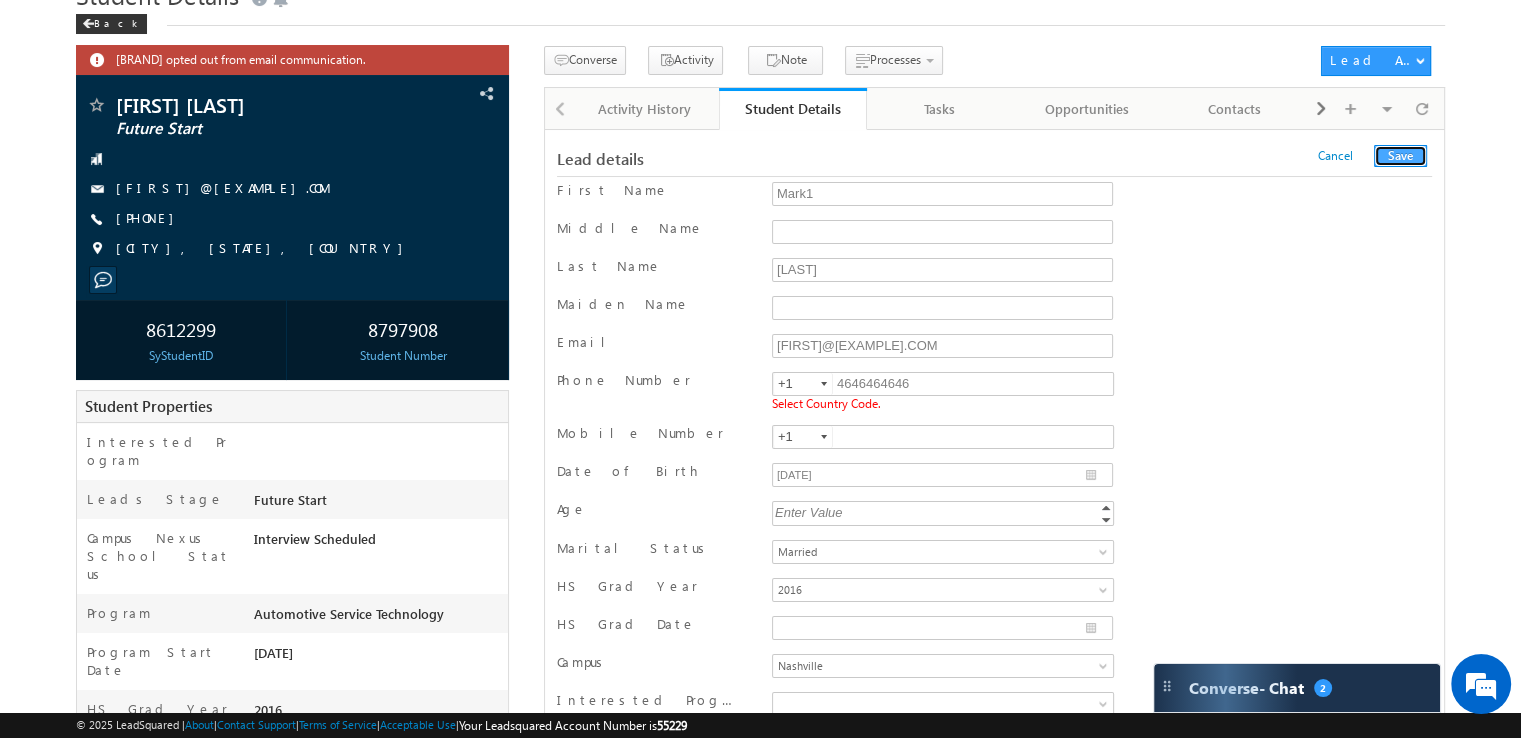 click on "Save" at bounding box center [1400, 156] 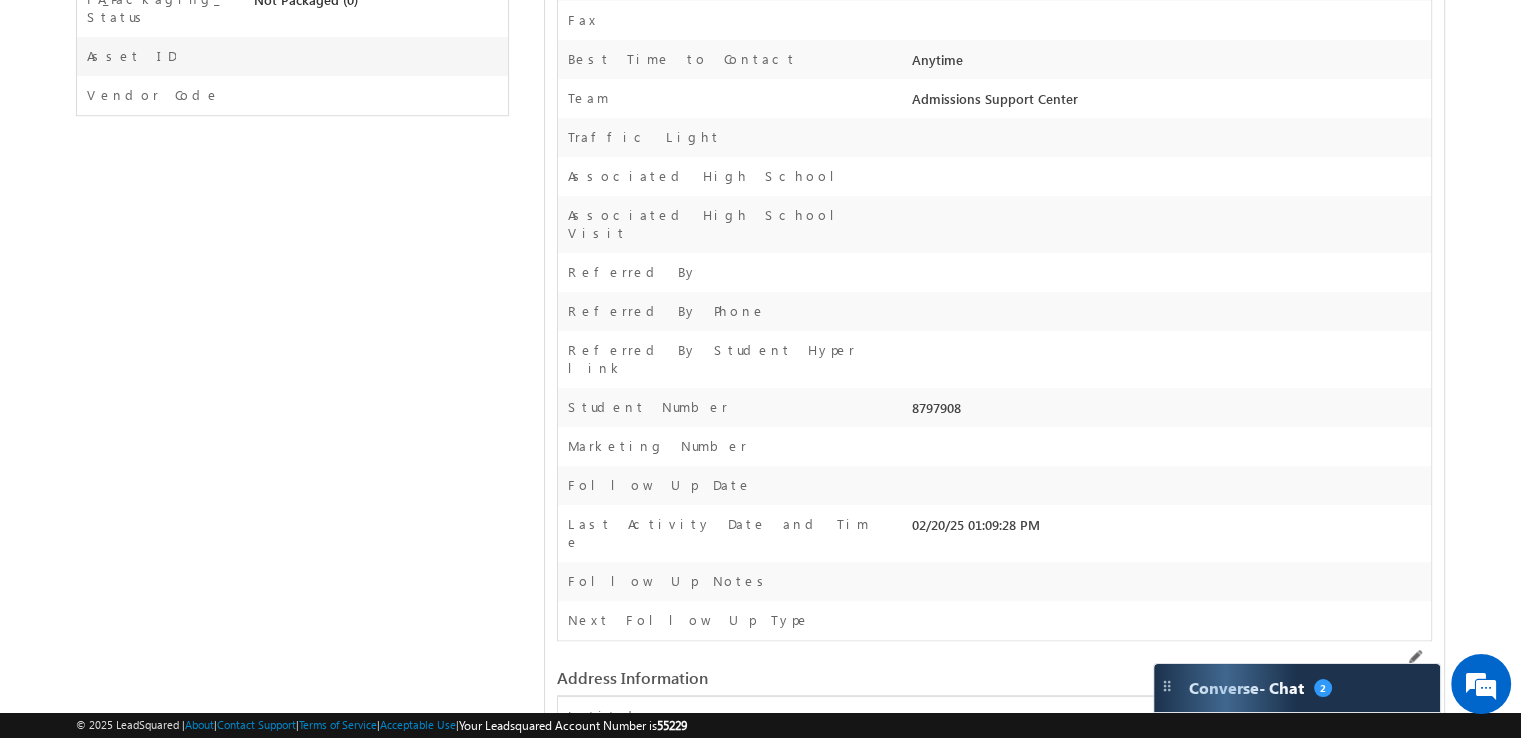 scroll, scrollTop: 0, scrollLeft: 0, axis: both 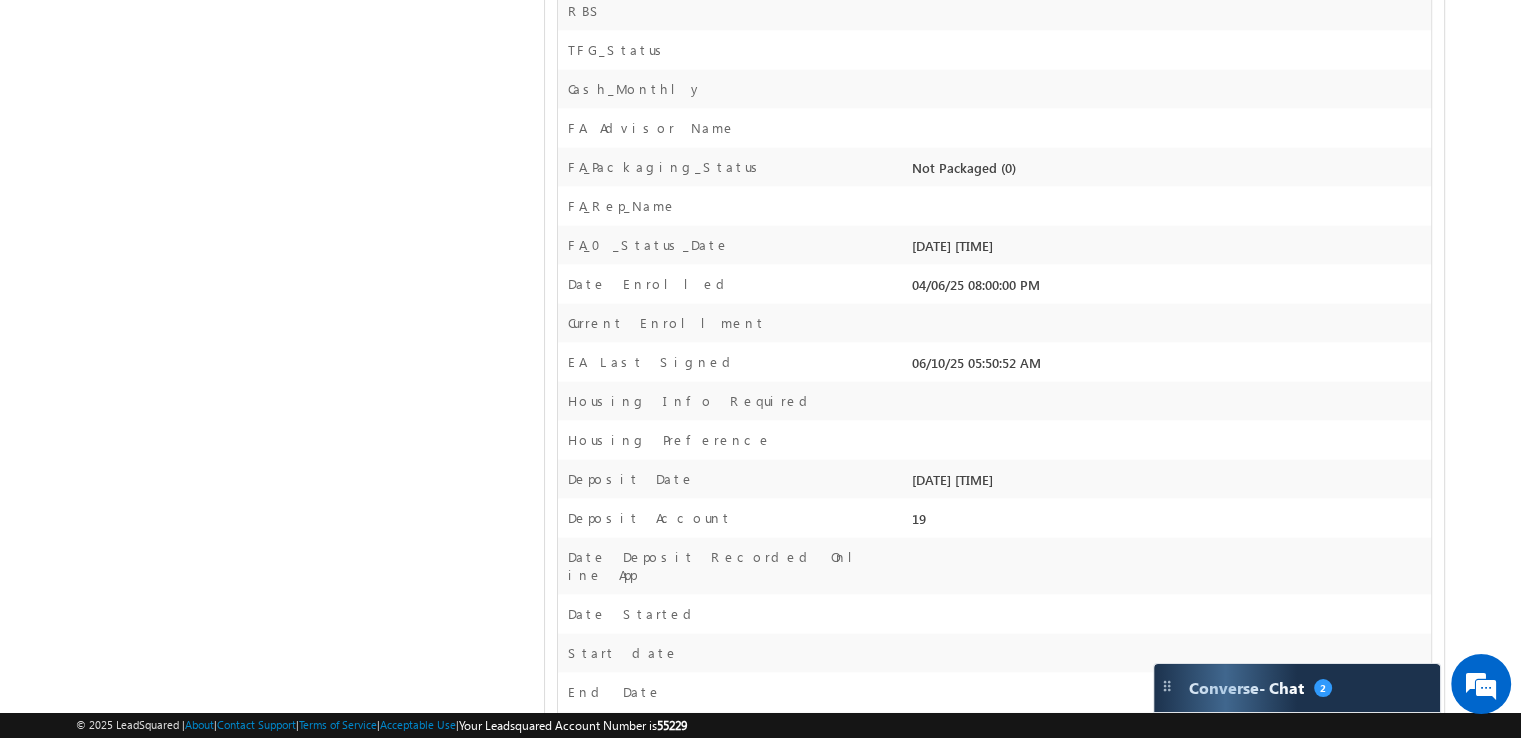 click on "[FIRST] opted out from email communication.
[FIRST] [LAST]
Future Start" at bounding box center [760, 849] 